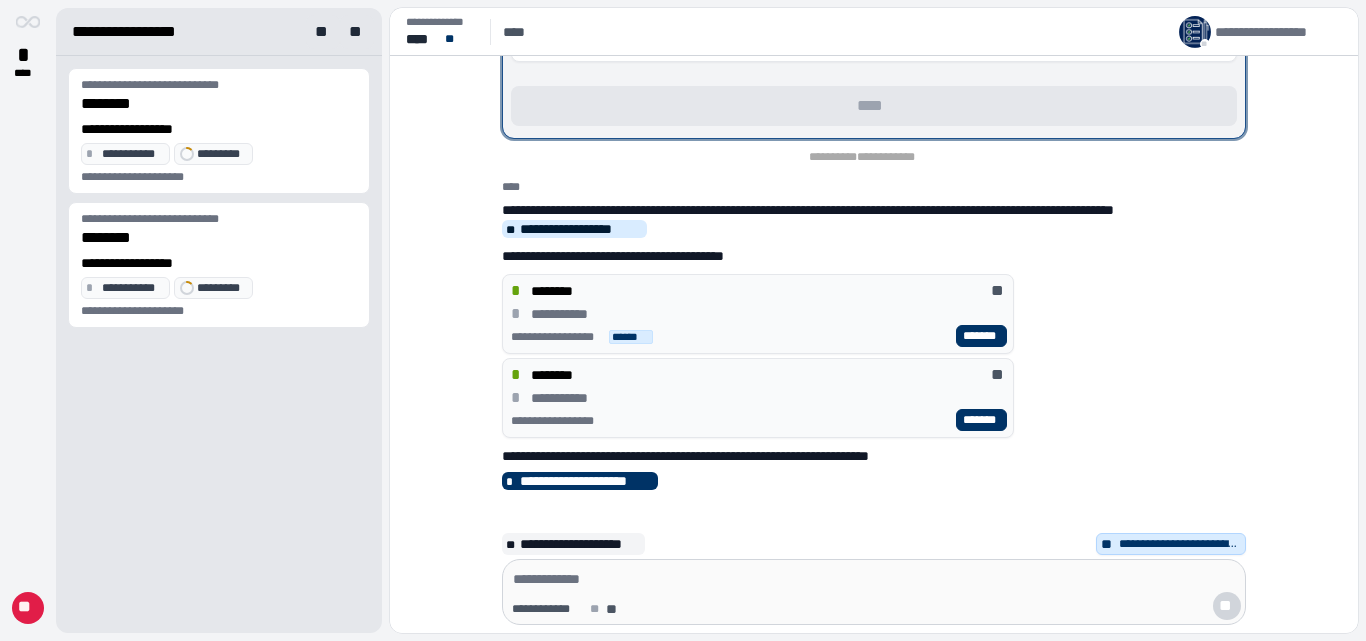 scroll, scrollTop: 0, scrollLeft: 0, axis: both 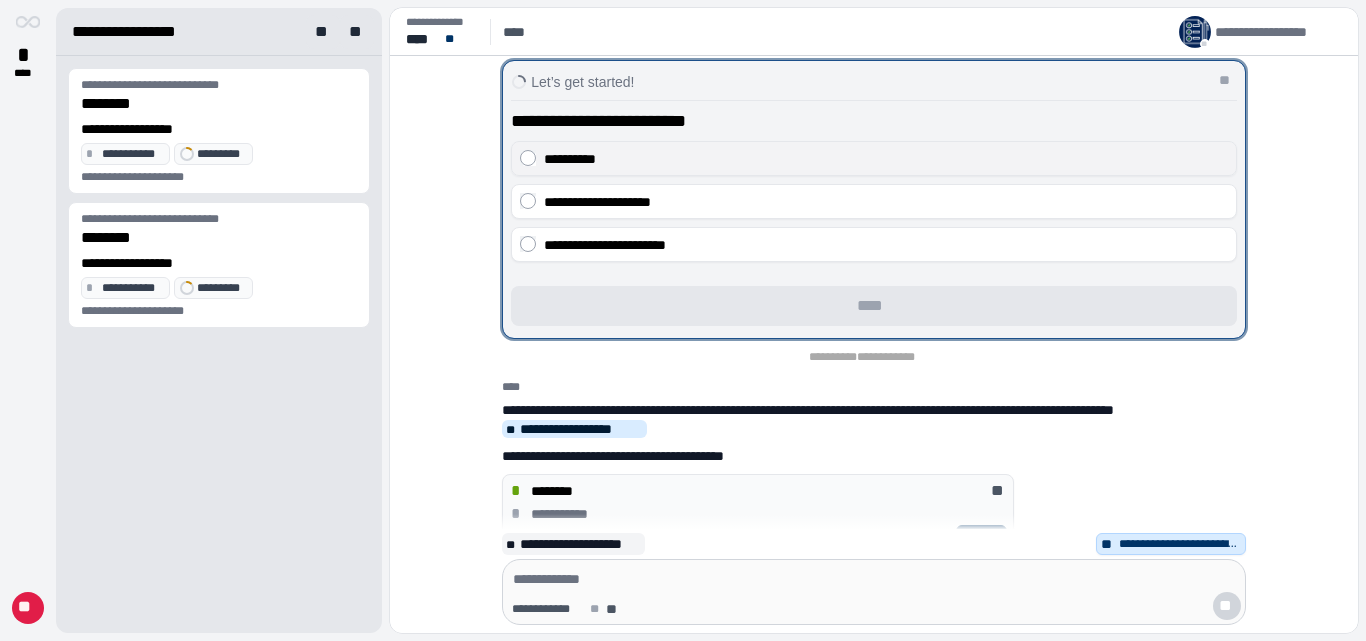 click on "**********" at bounding box center [874, 158] 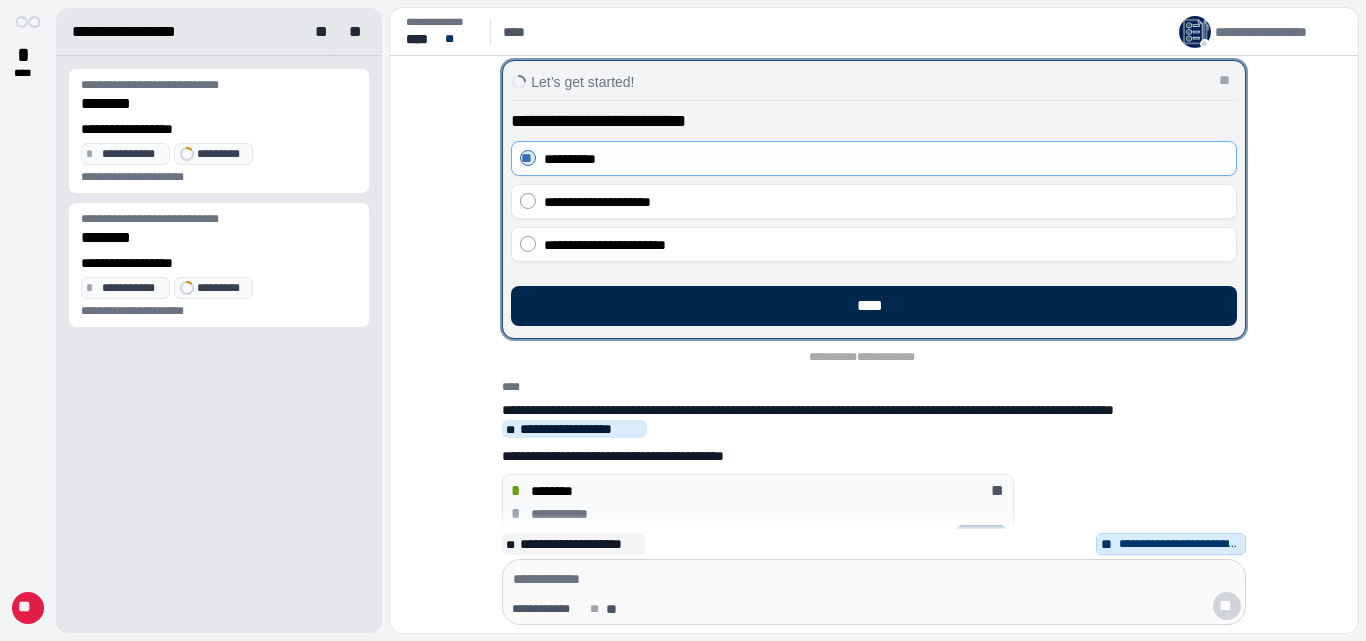 click on "****" at bounding box center [874, 306] 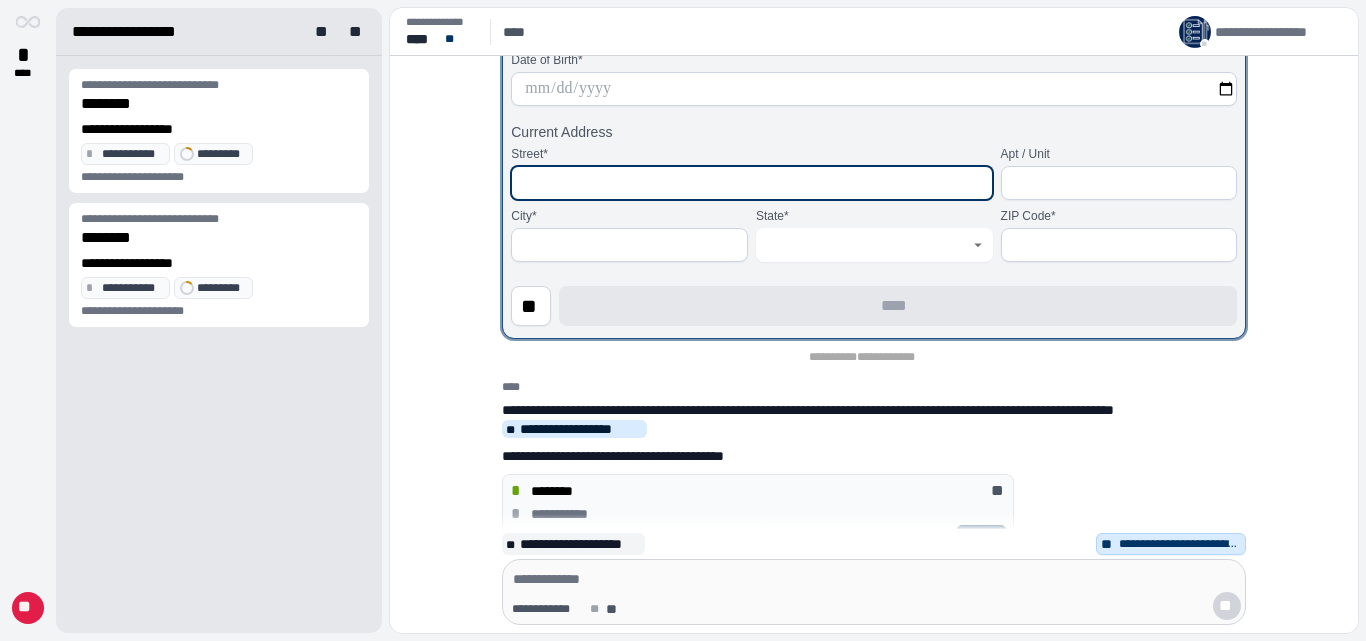 click at bounding box center (751, 183) 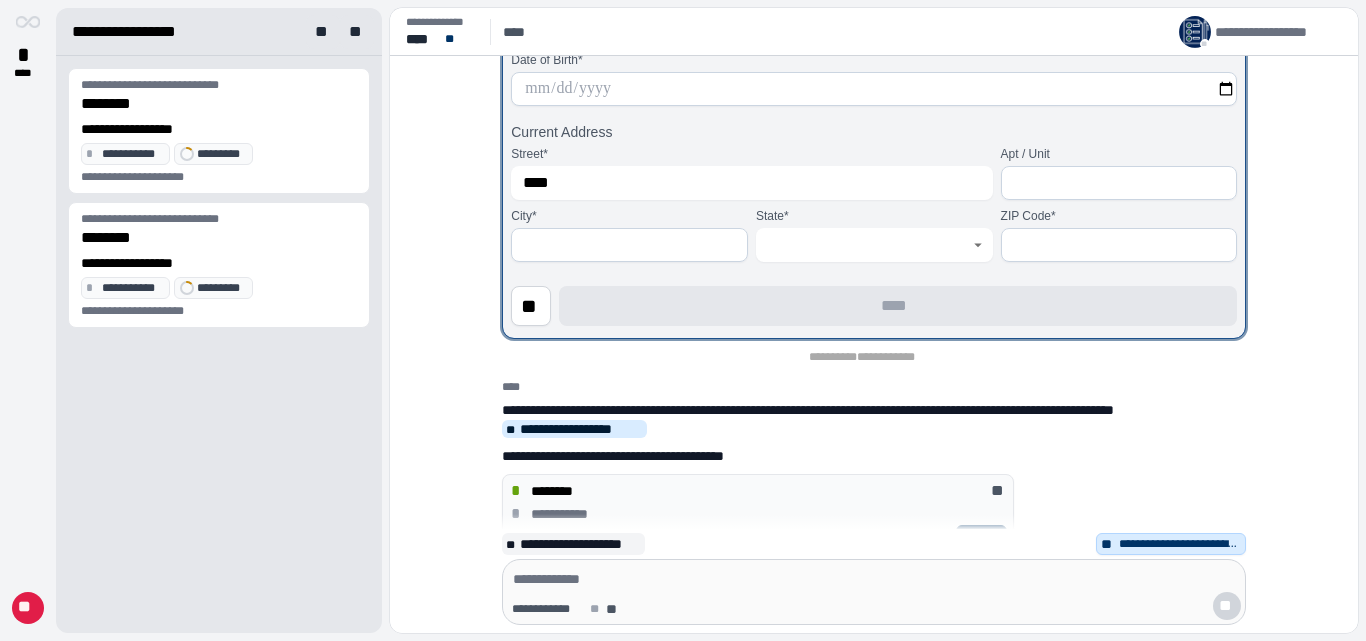 type on "**********" 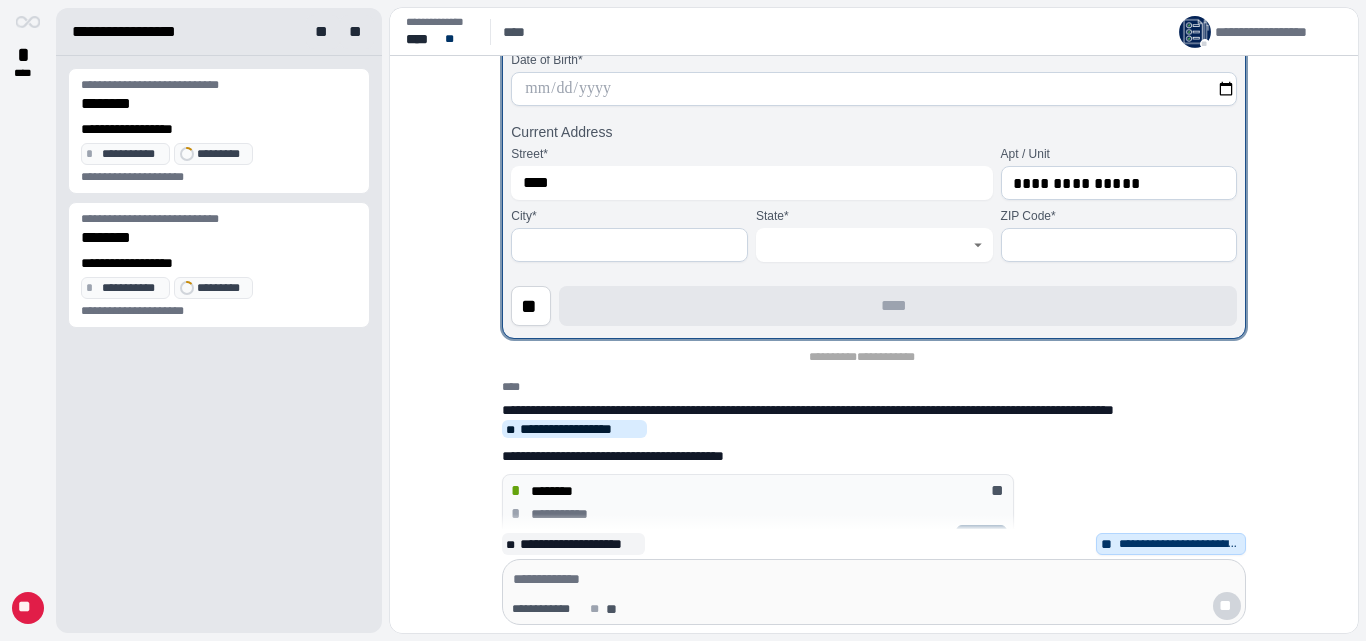type on "*******" 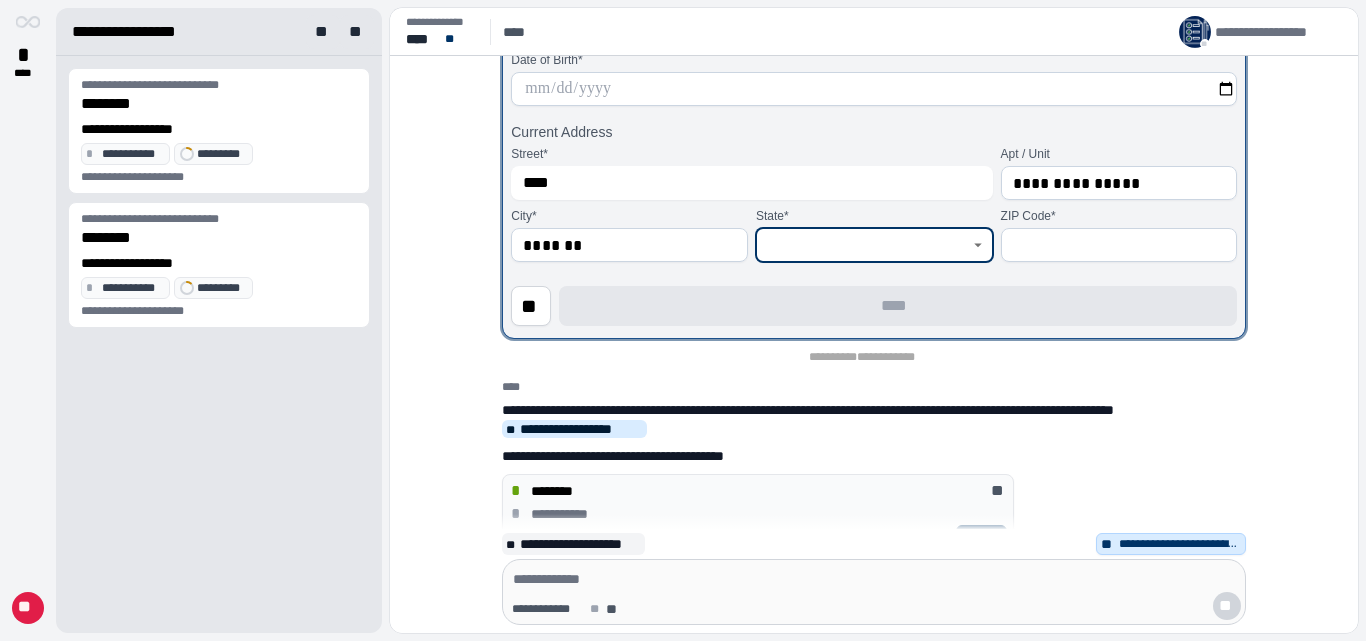 type on "**" 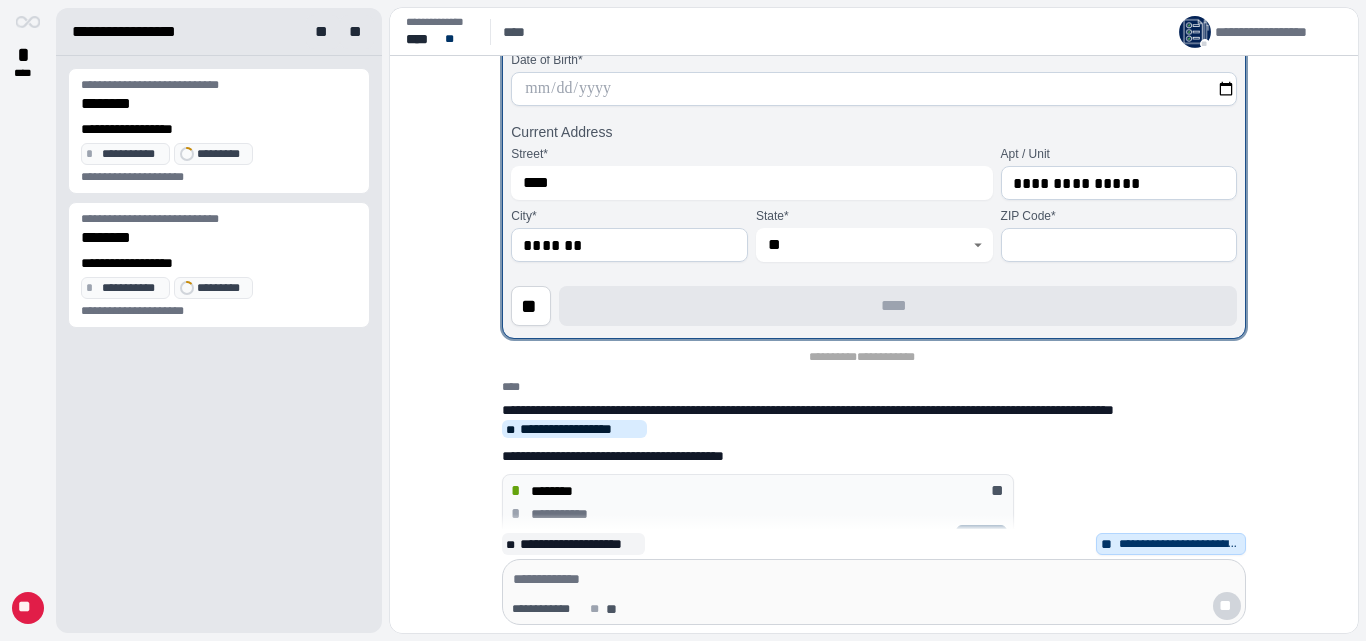 type on "*****" 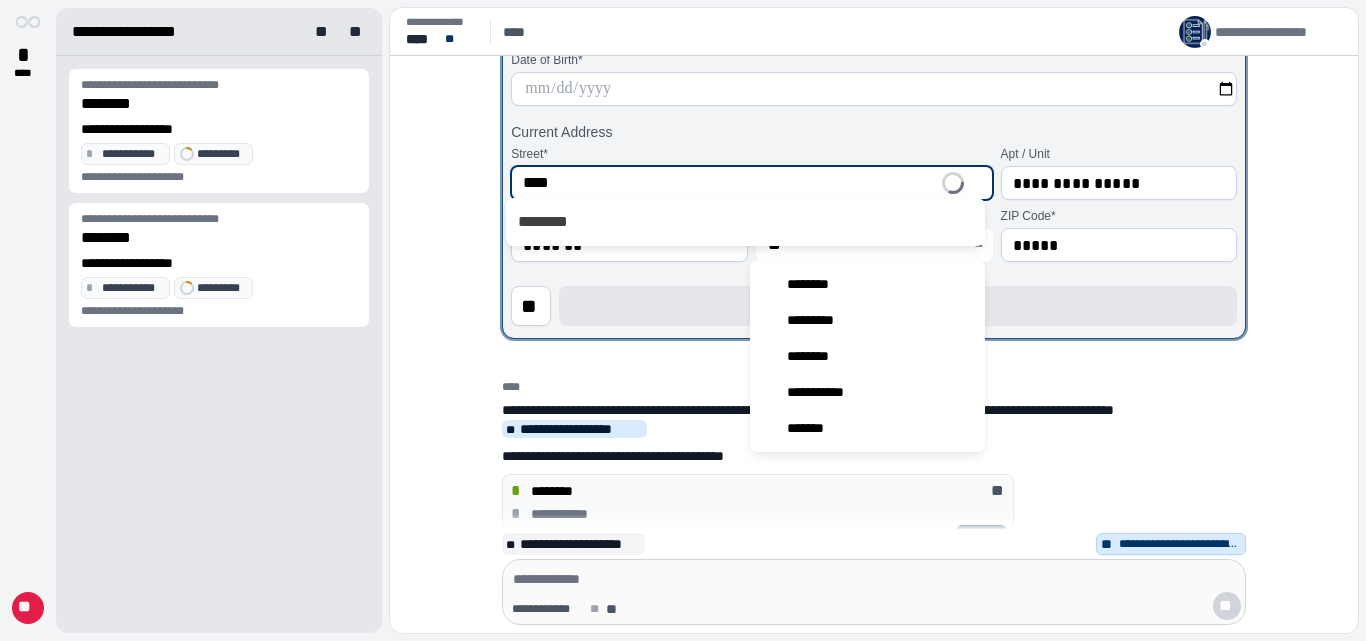 type 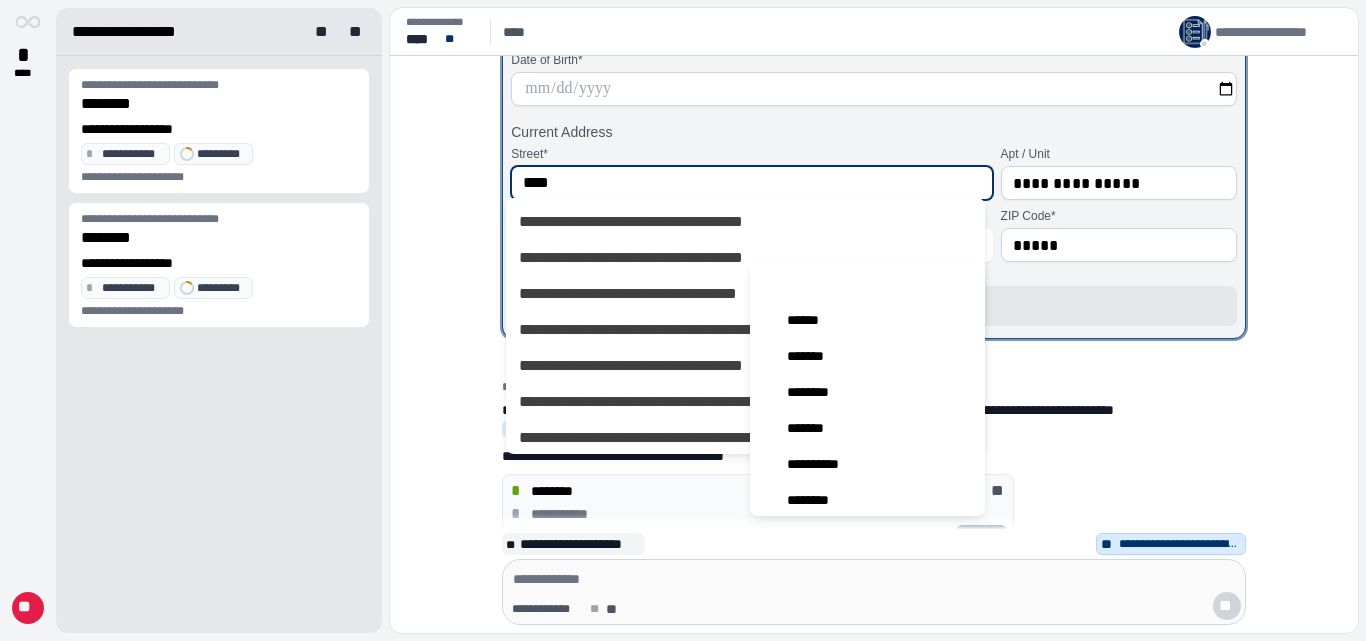 click on "****" at bounding box center [751, 183] 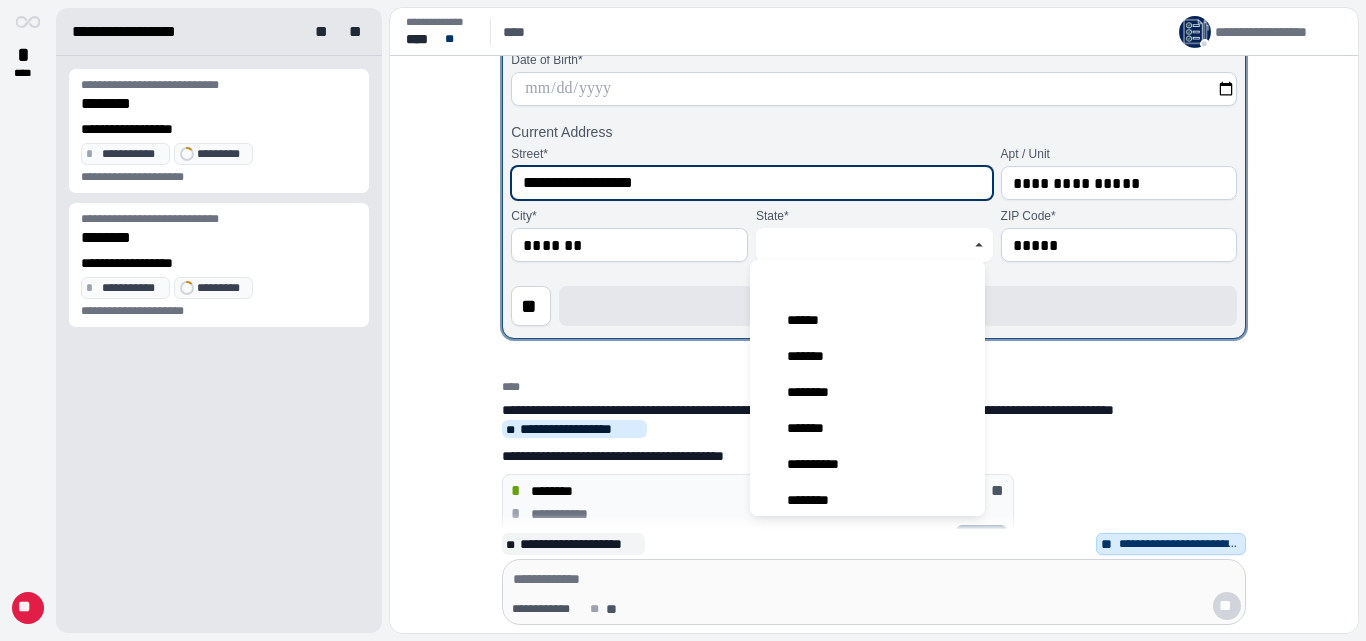 type on "**********" 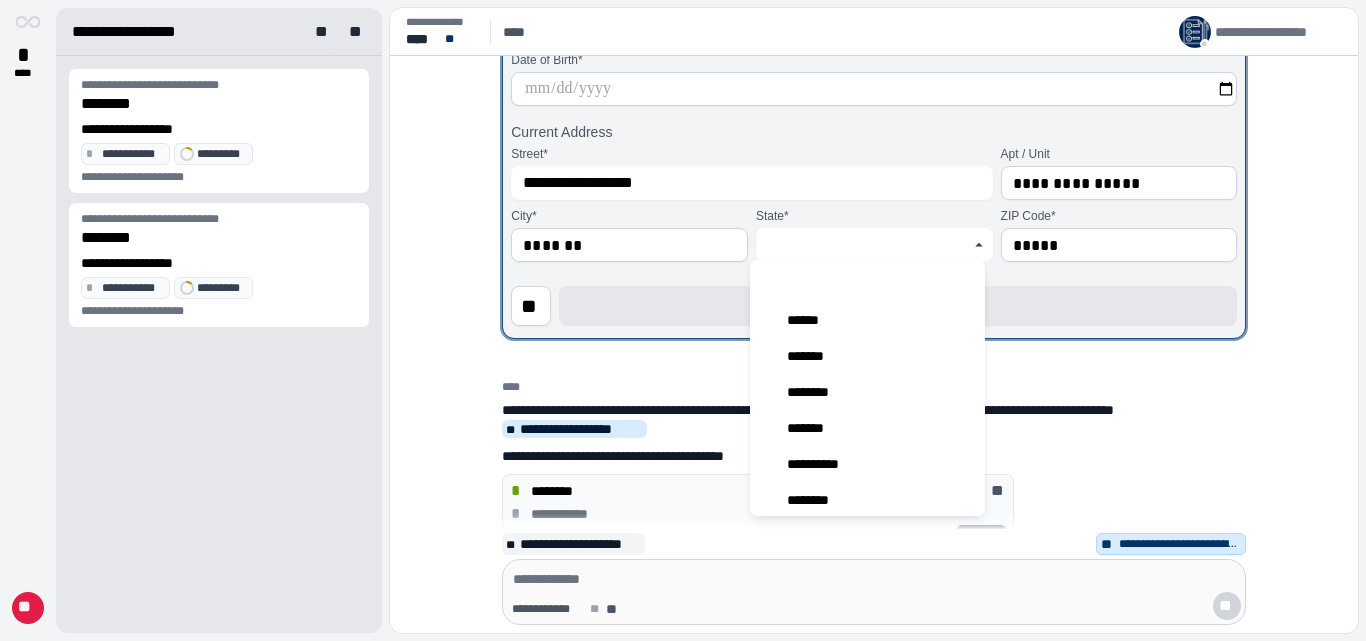 click on "**********" at bounding box center (1118, 183) 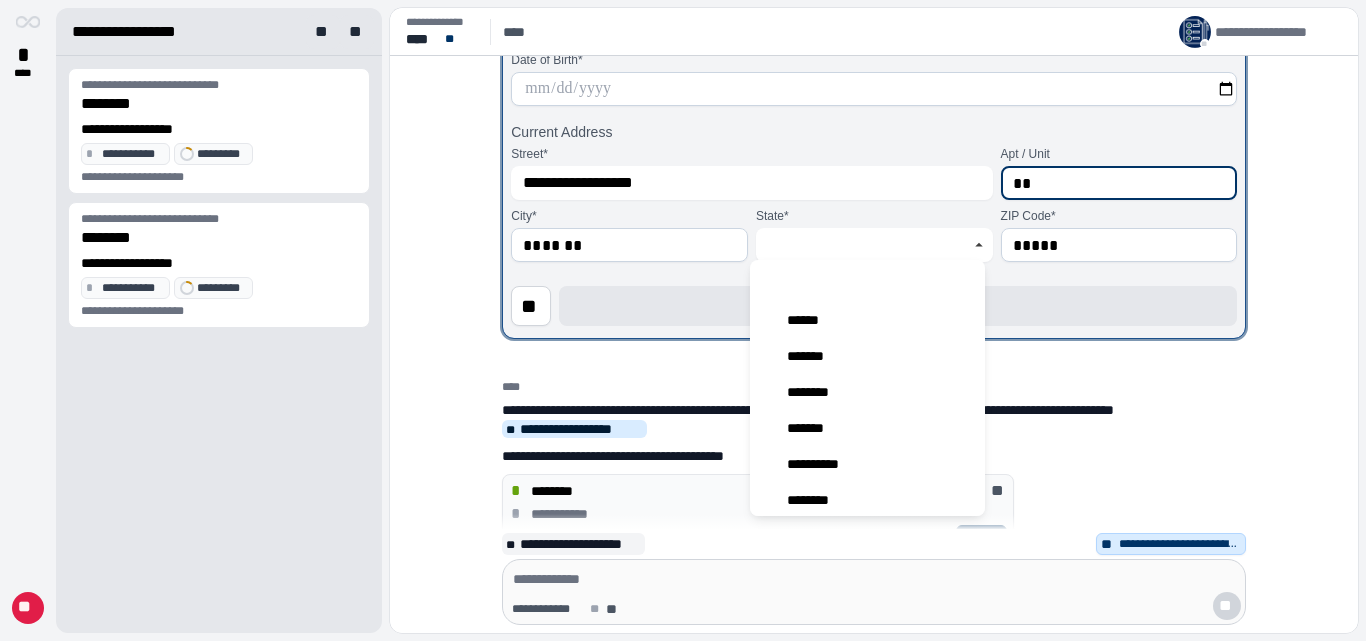 type on "*" 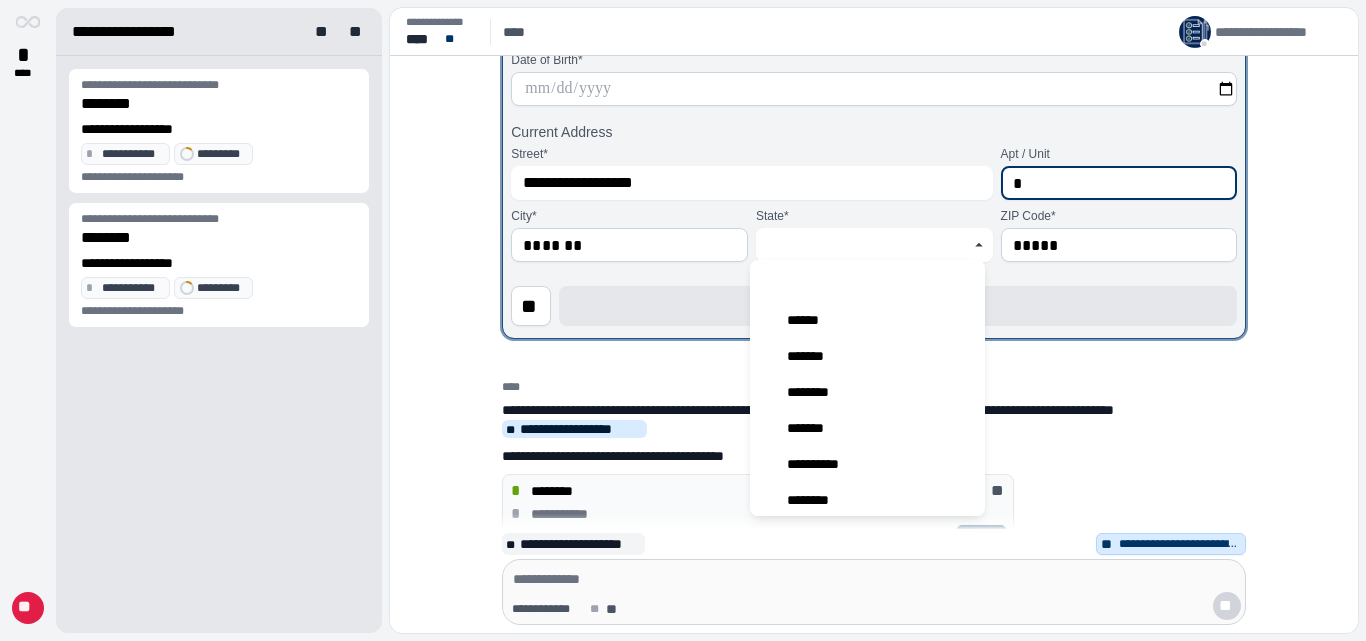 type 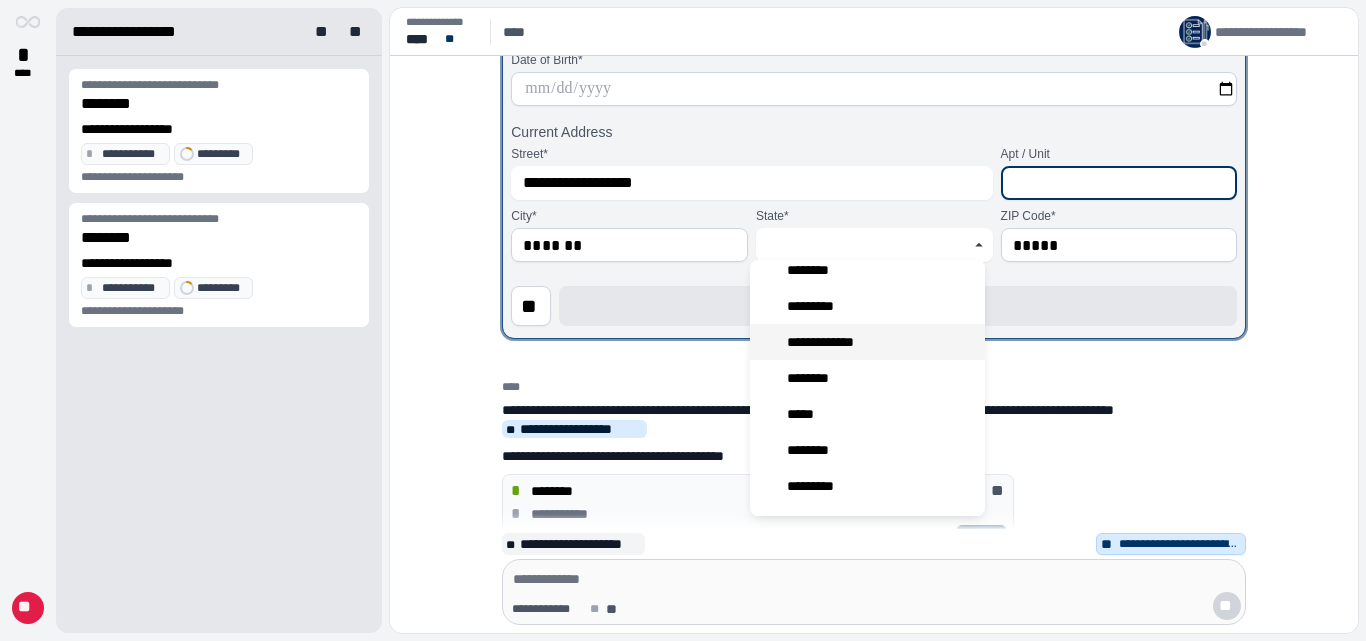 scroll, scrollTop: 700, scrollLeft: 0, axis: vertical 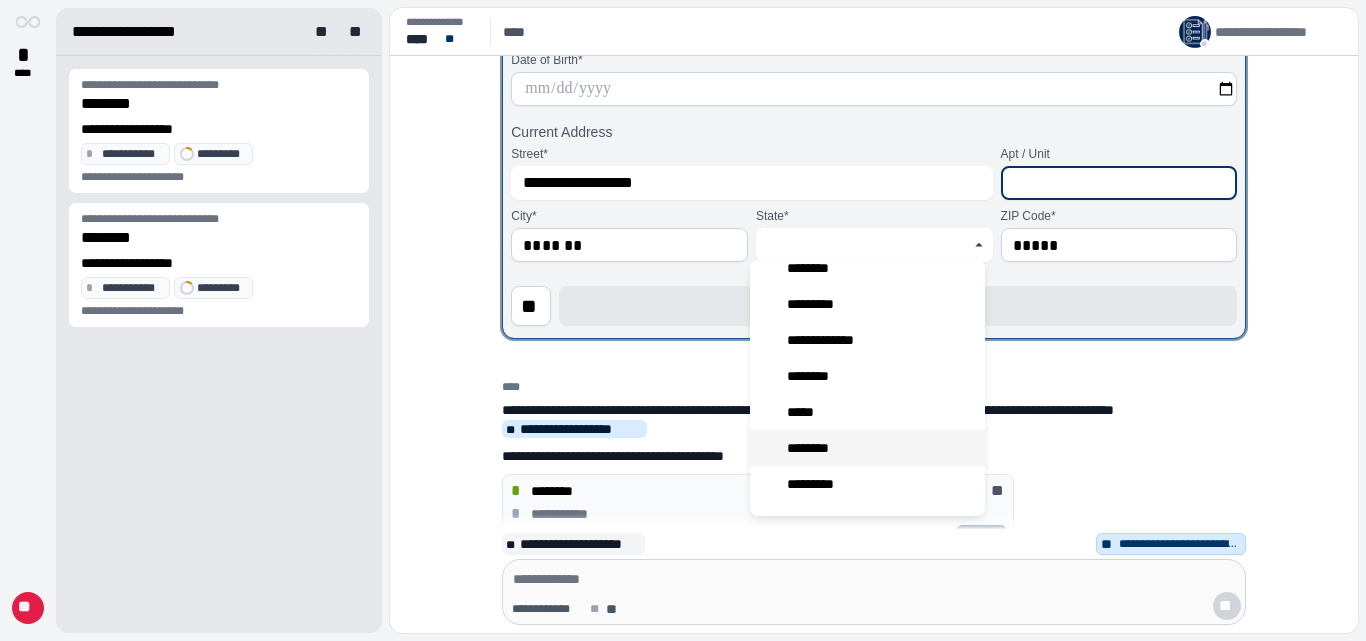 click on "********" at bounding box center (815, 448) 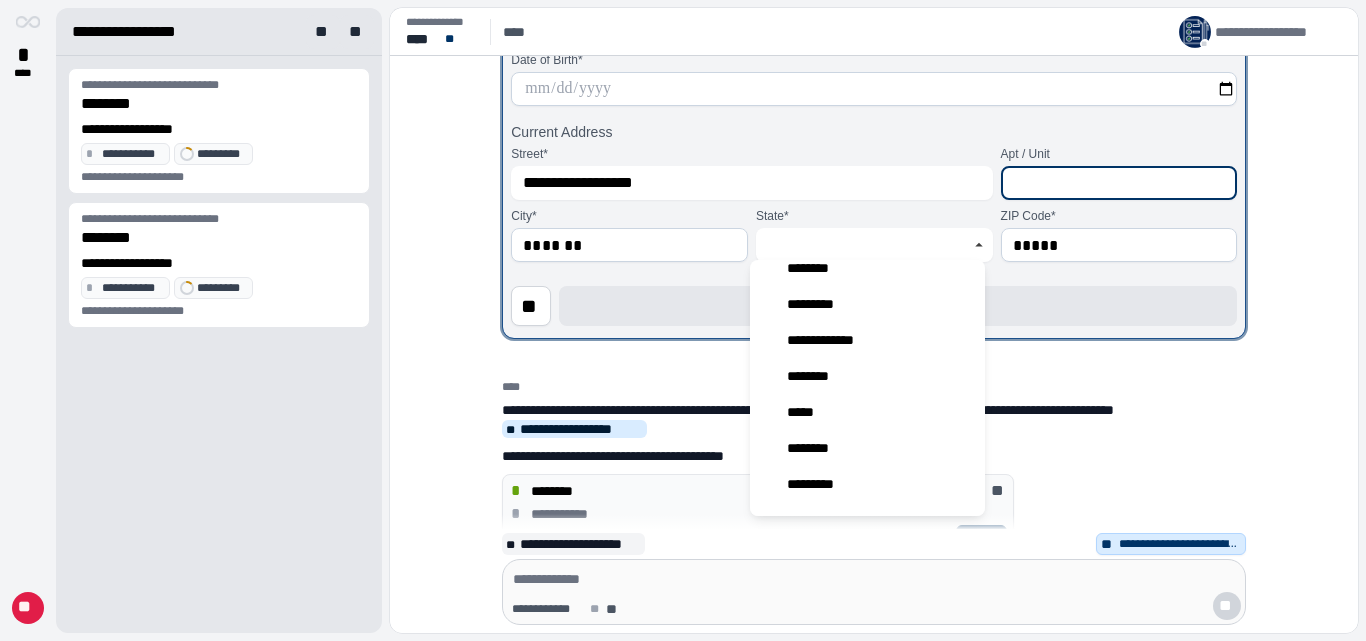 type on "********" 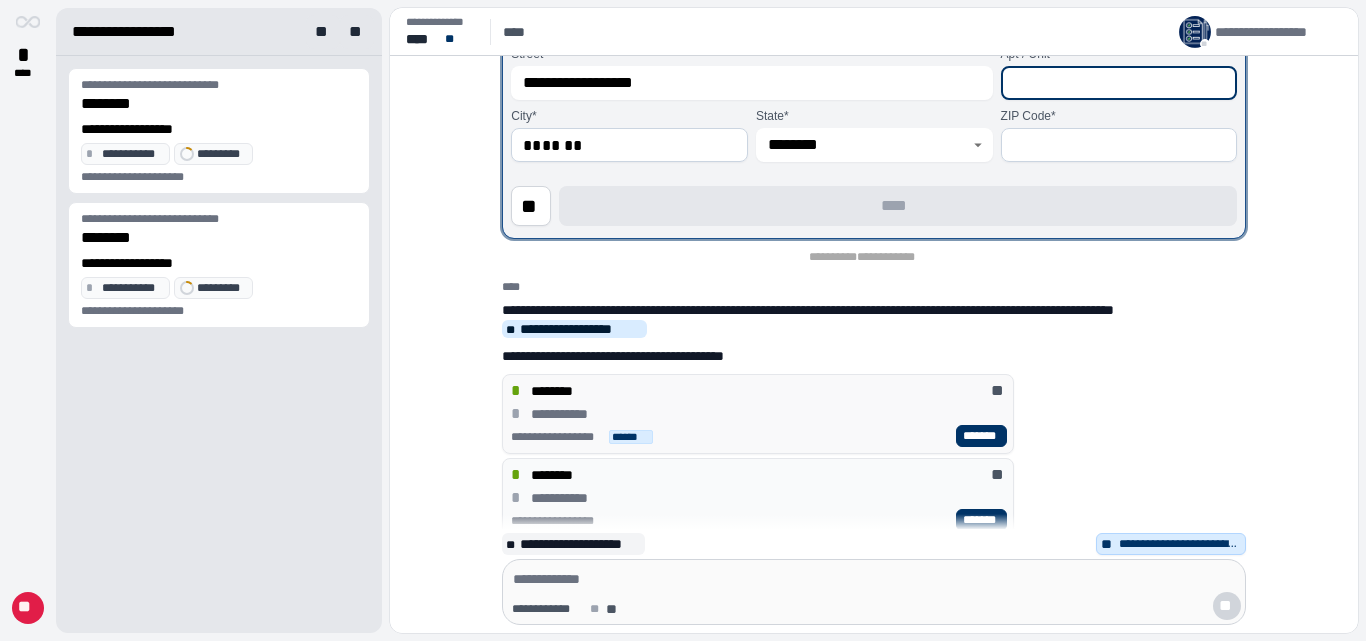 scroll, scrollTop: 2, scrollLeft: 0, axis: vertical 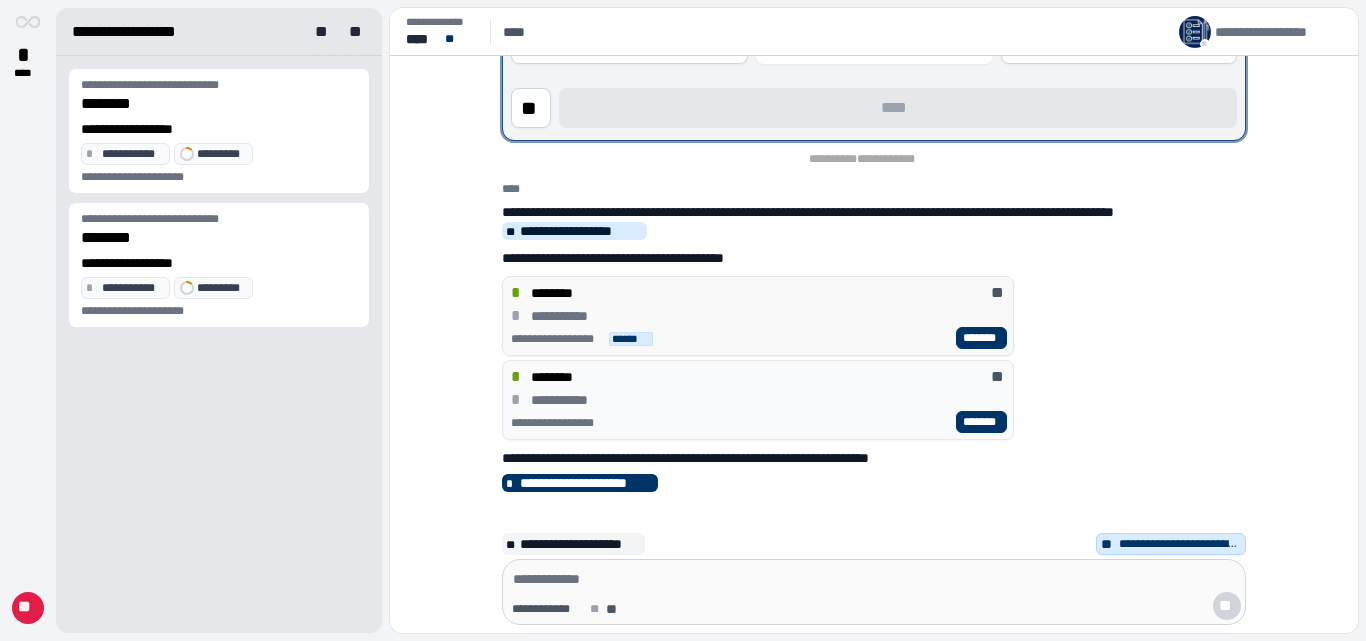 drag, startPoint x: 974, startPoint y: 333, endPoint x: 974, endPoint y: 322, distance: 11 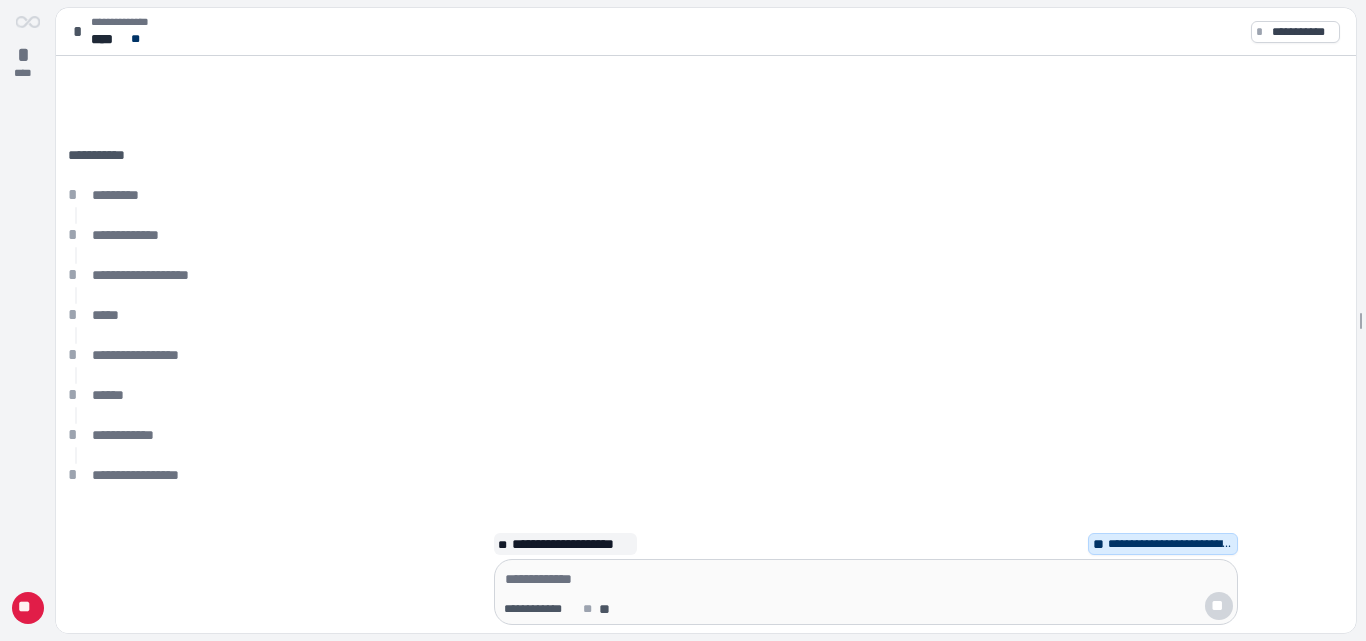 scroll, scrollTop: 0, scrollLeft: 0, axis: both 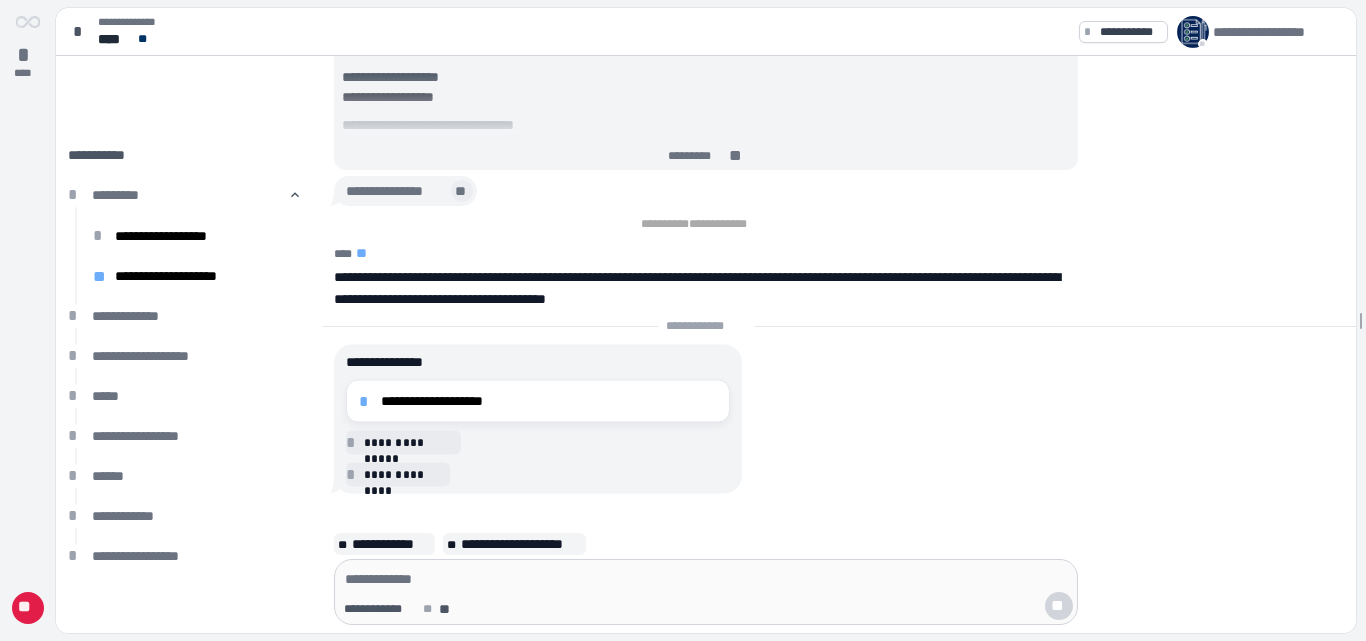 click on "**" at bounding box center [462, 192] 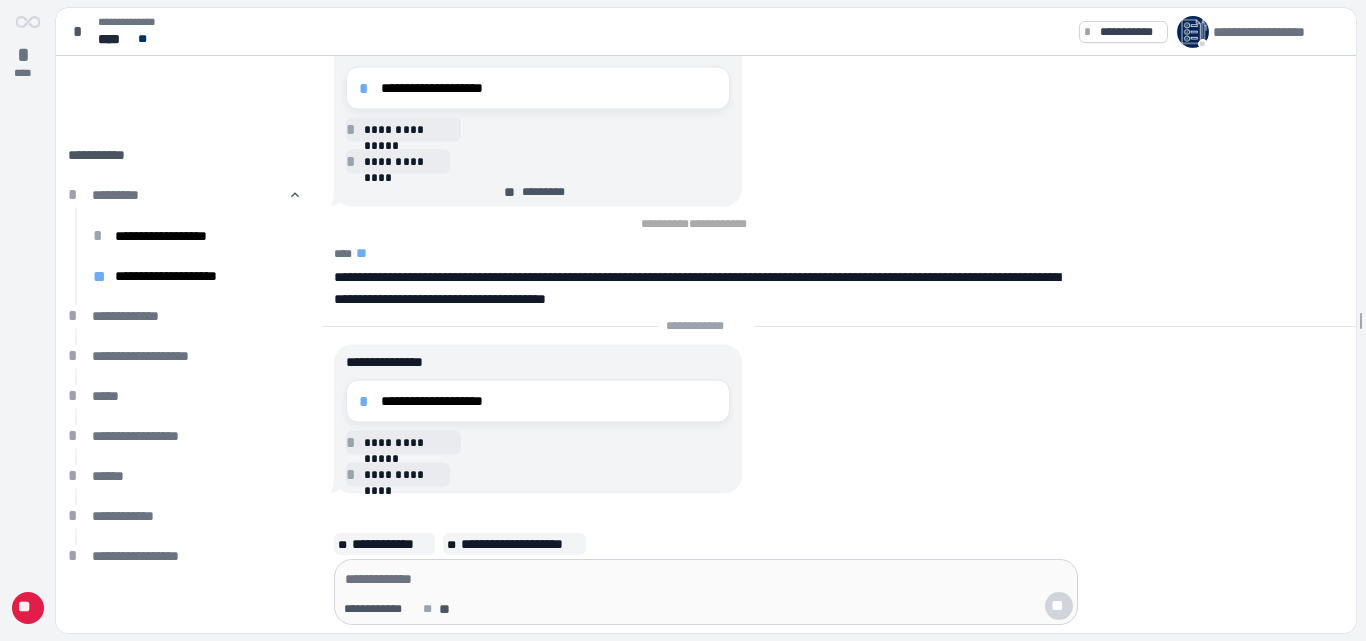click on "**********" at bounding box center (549, 88) 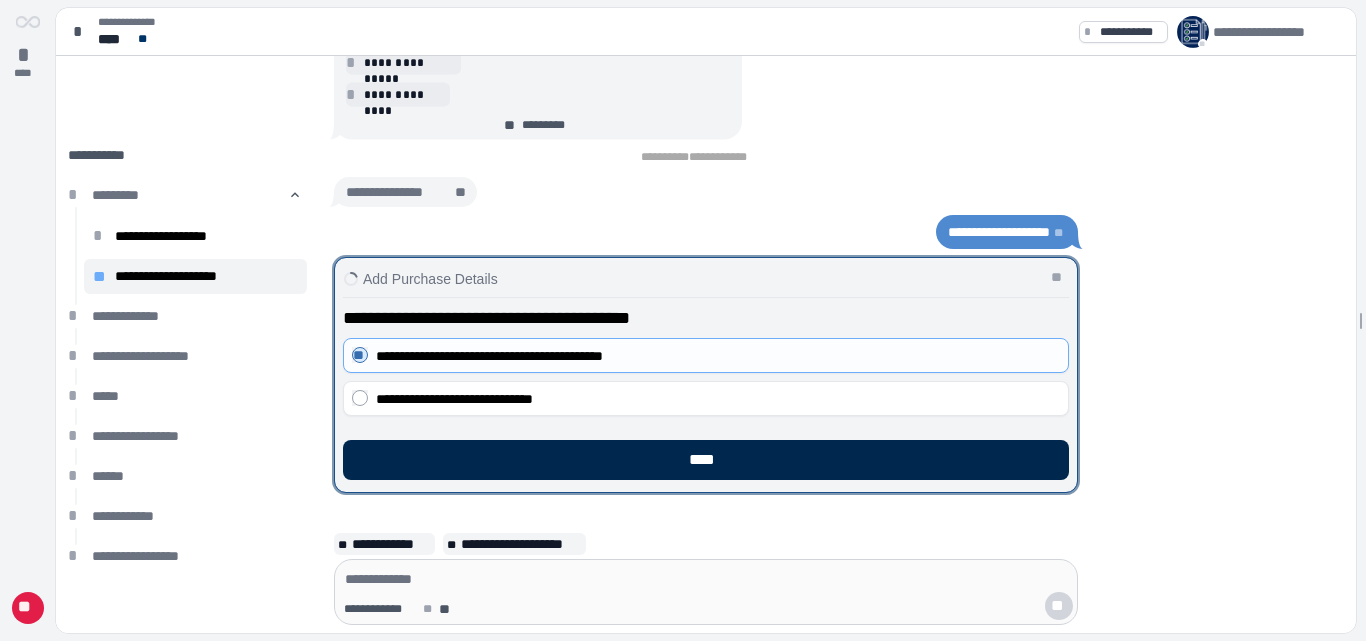 click on "****" at bounding box center [706, 460] 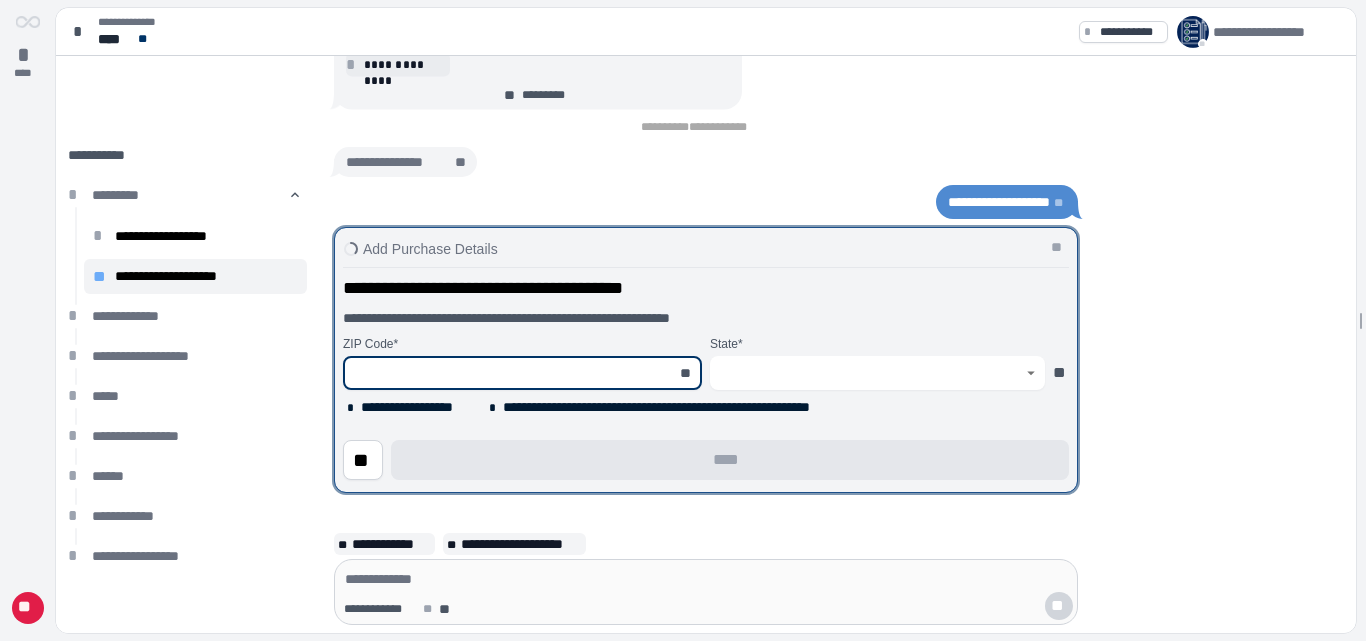 click at bounding box center [511, 373] 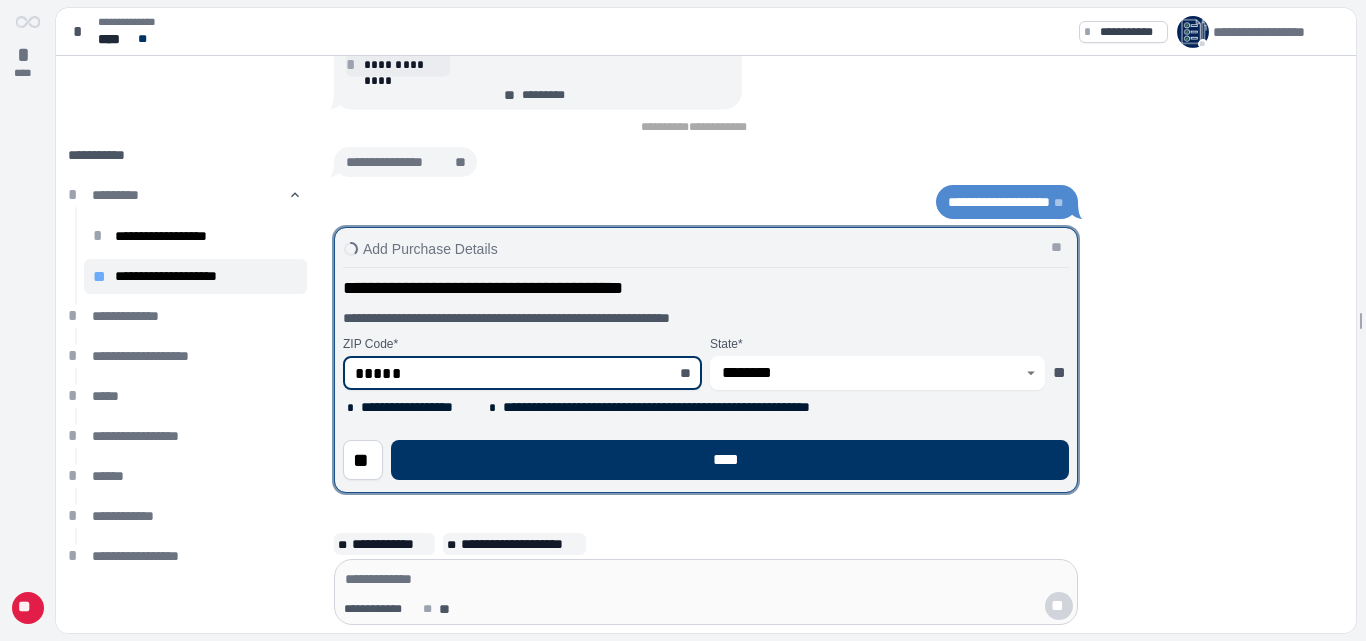 type on "********" 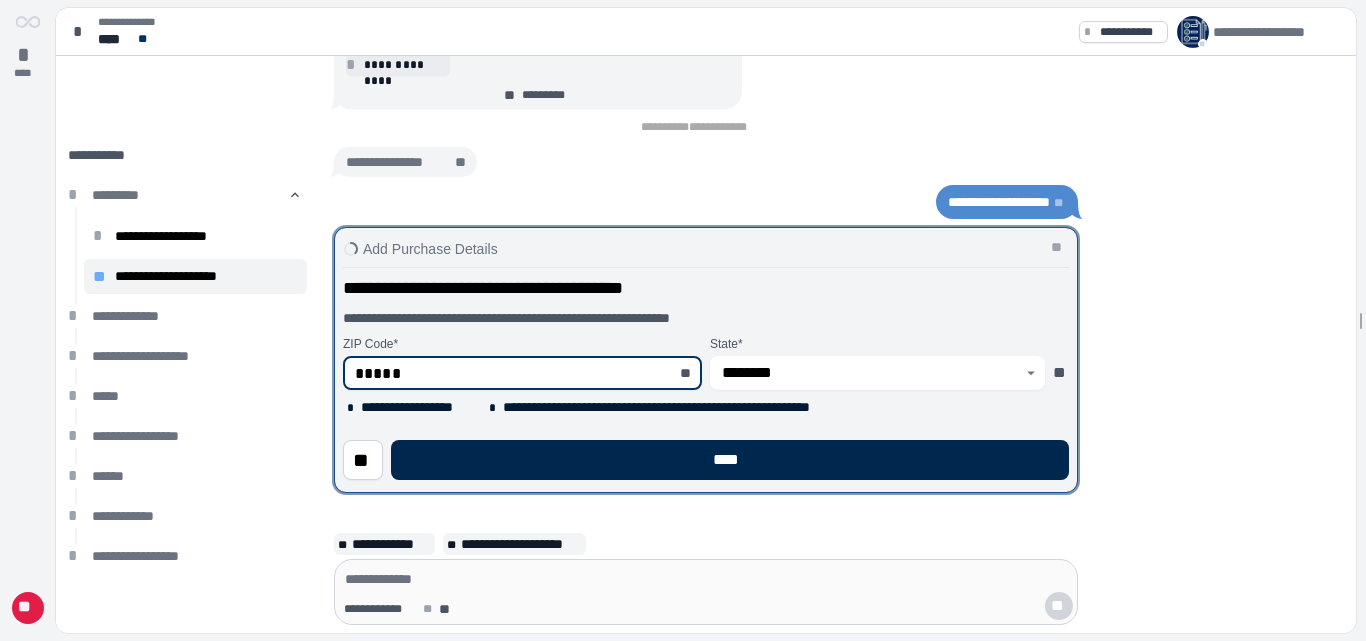 click on "****" at bounding box center (730, 460) 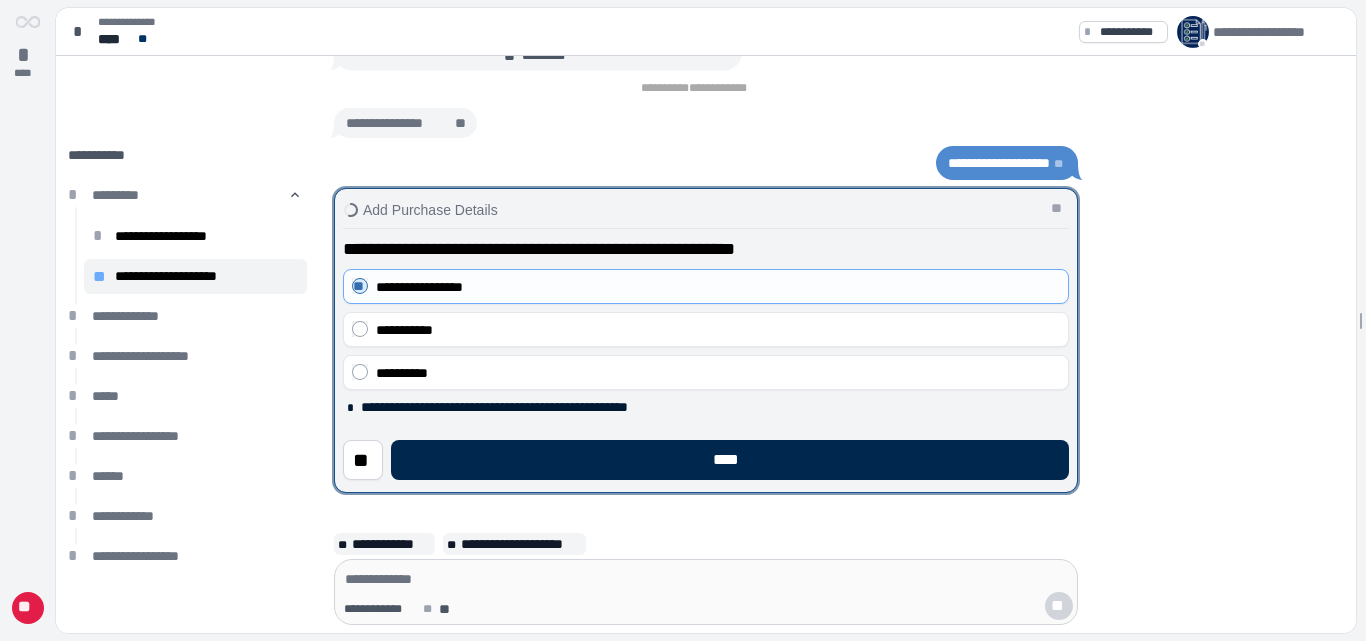 click on "****" at bounding box center [730, 460] 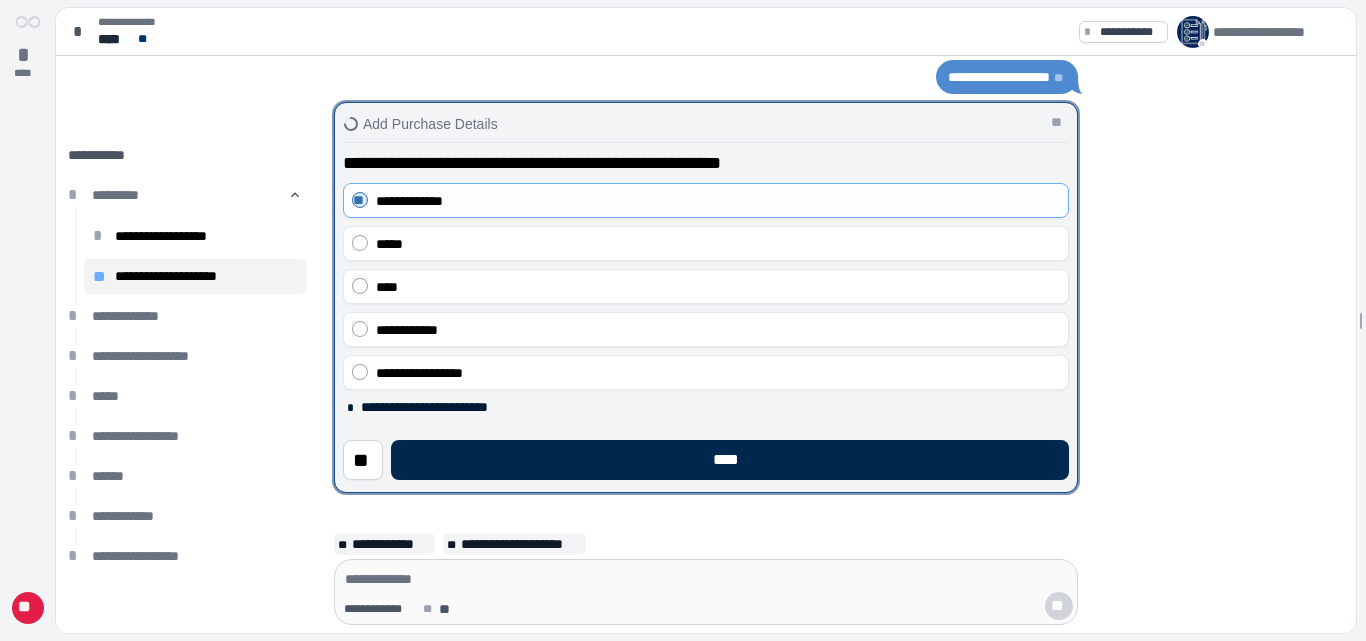 click on "****" at bounding box center (730, 460) 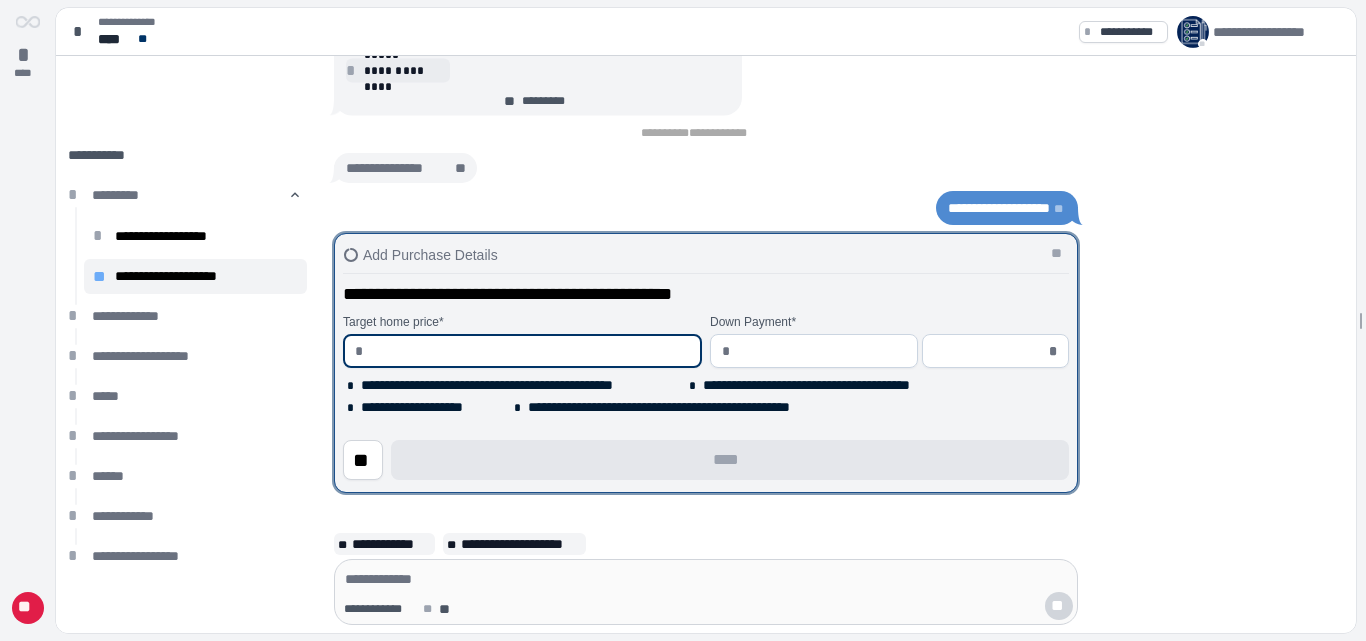 click at bounding box center (530, 351) 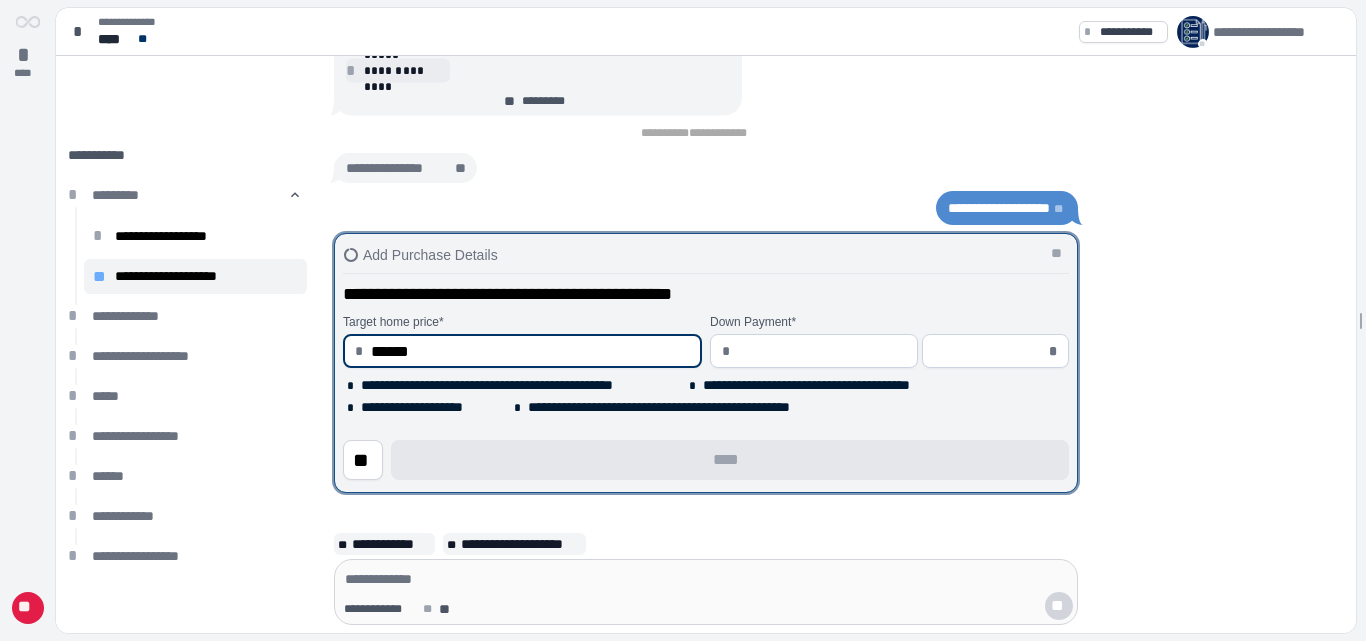 click at bounding box center [822, 351] 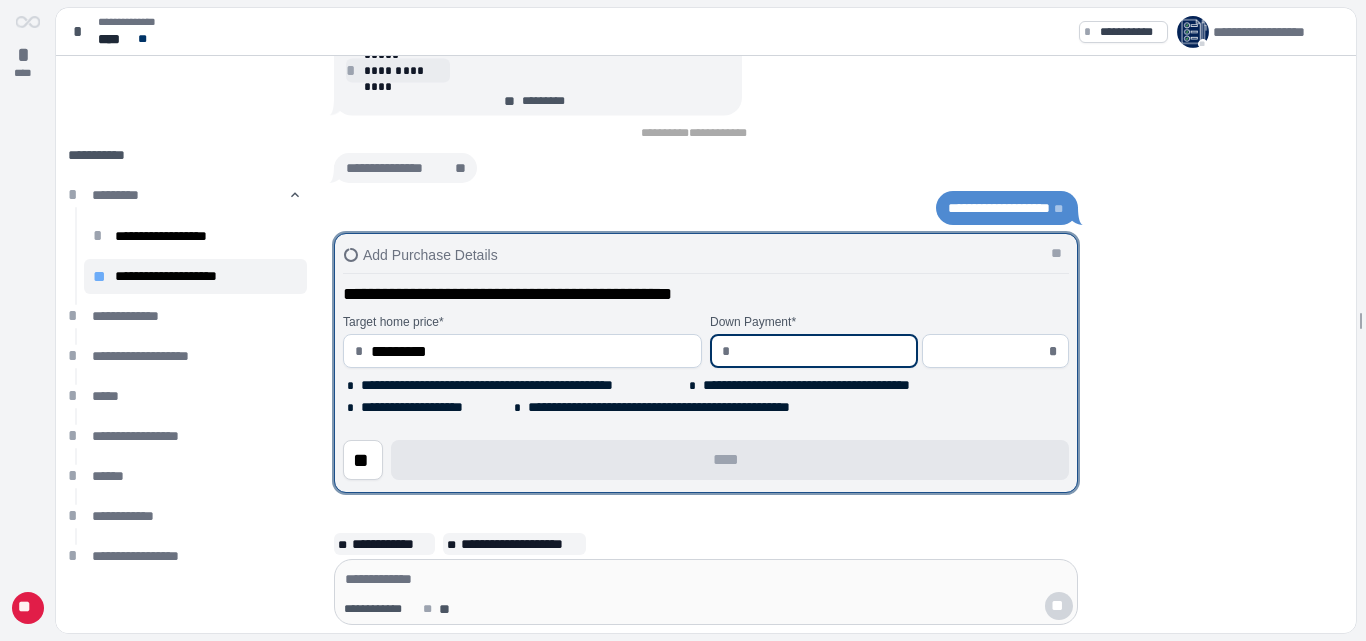 type on "*" 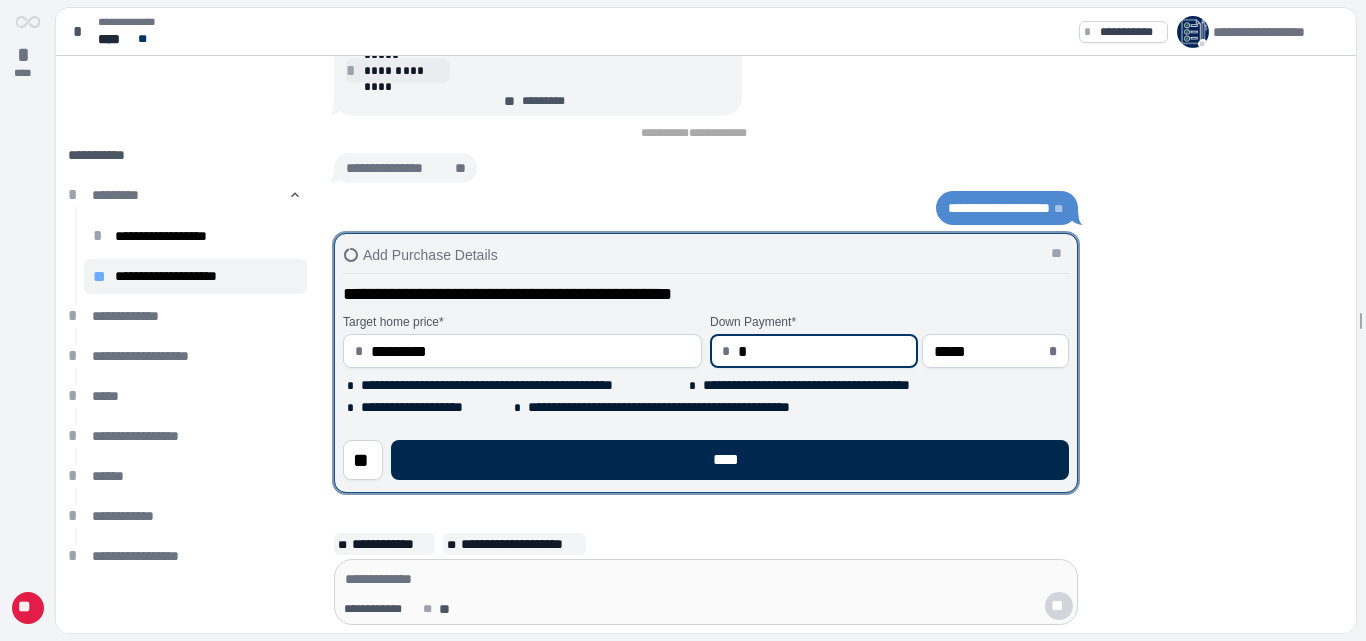 type on "****" 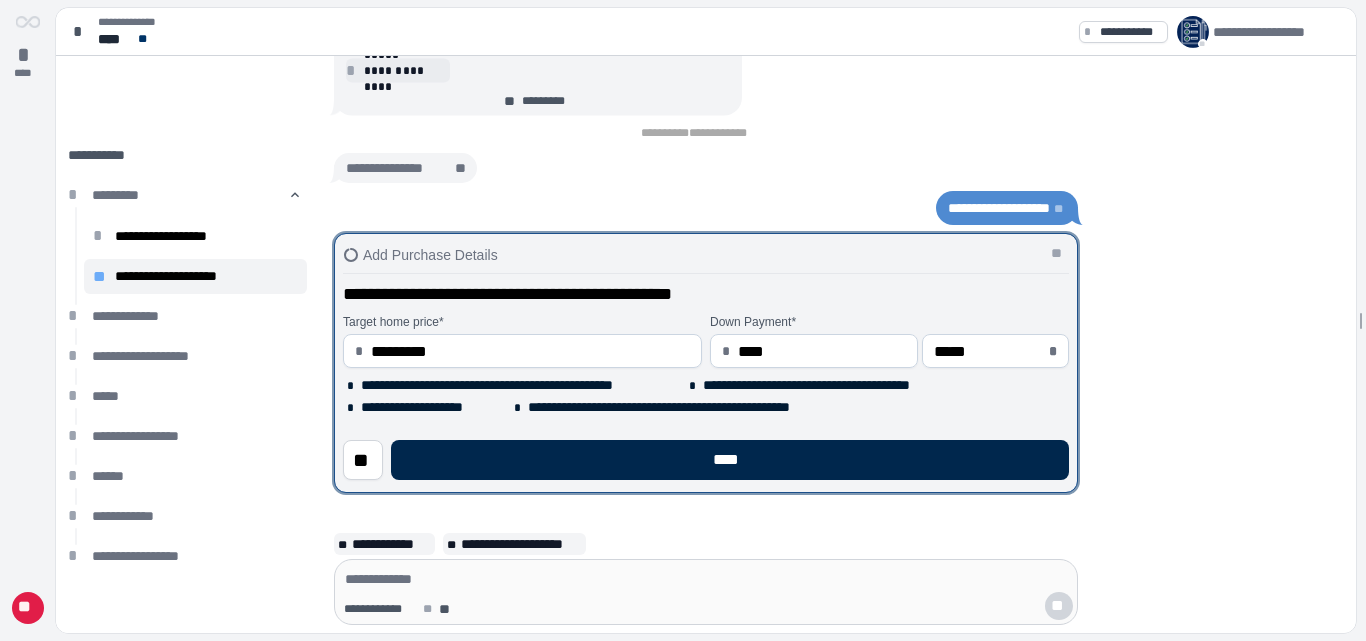 click on "****" at bounding box center (730, 460) 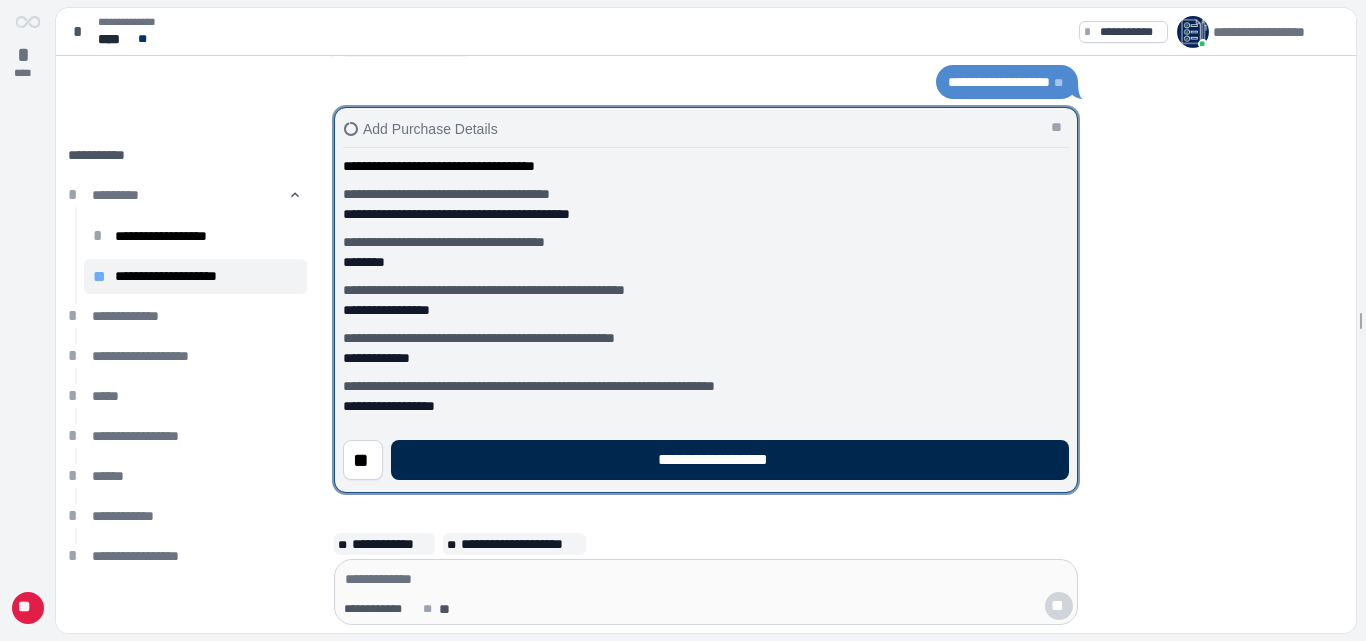 click on "**********" at bounding box center [730, 460] 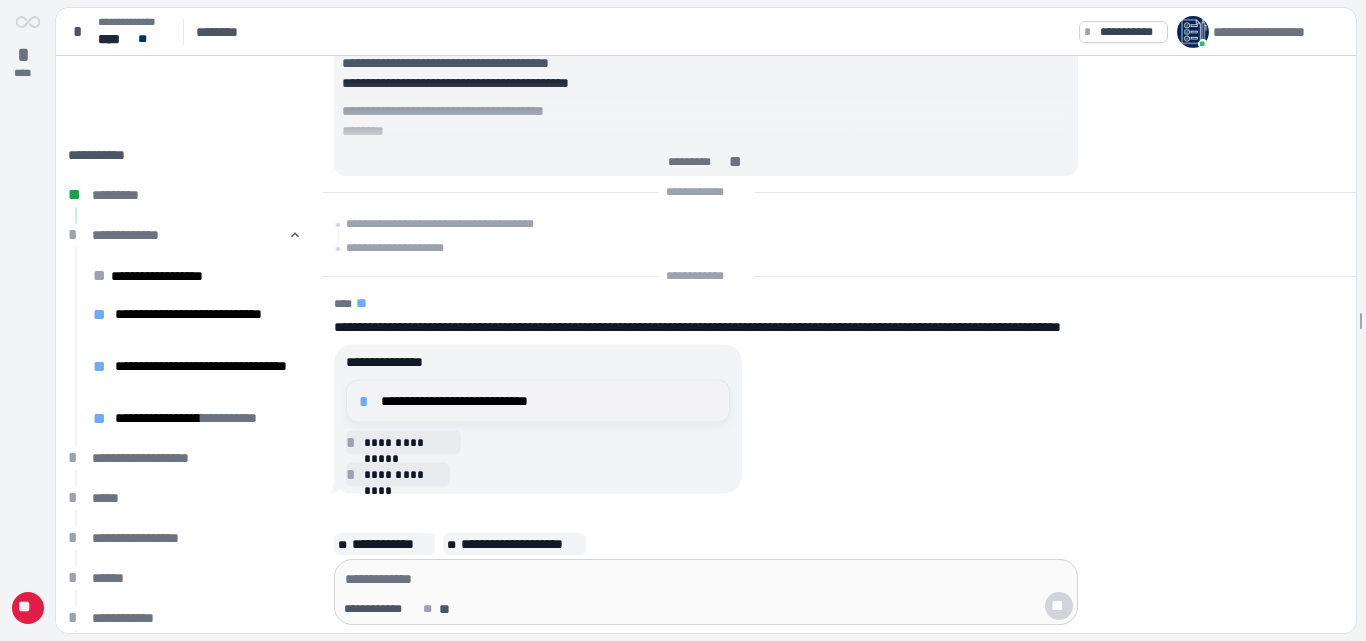 click on "**********" at bounding box center (549, 401) 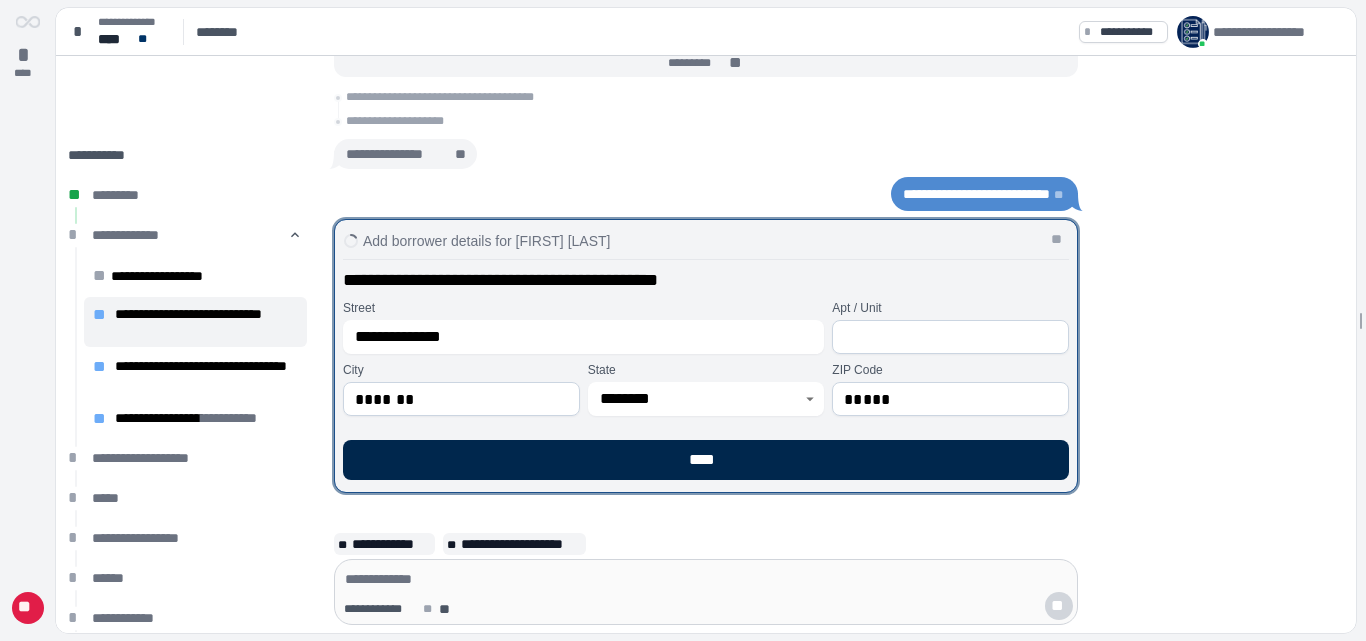 click on "****" at bounding box center [706, 460] 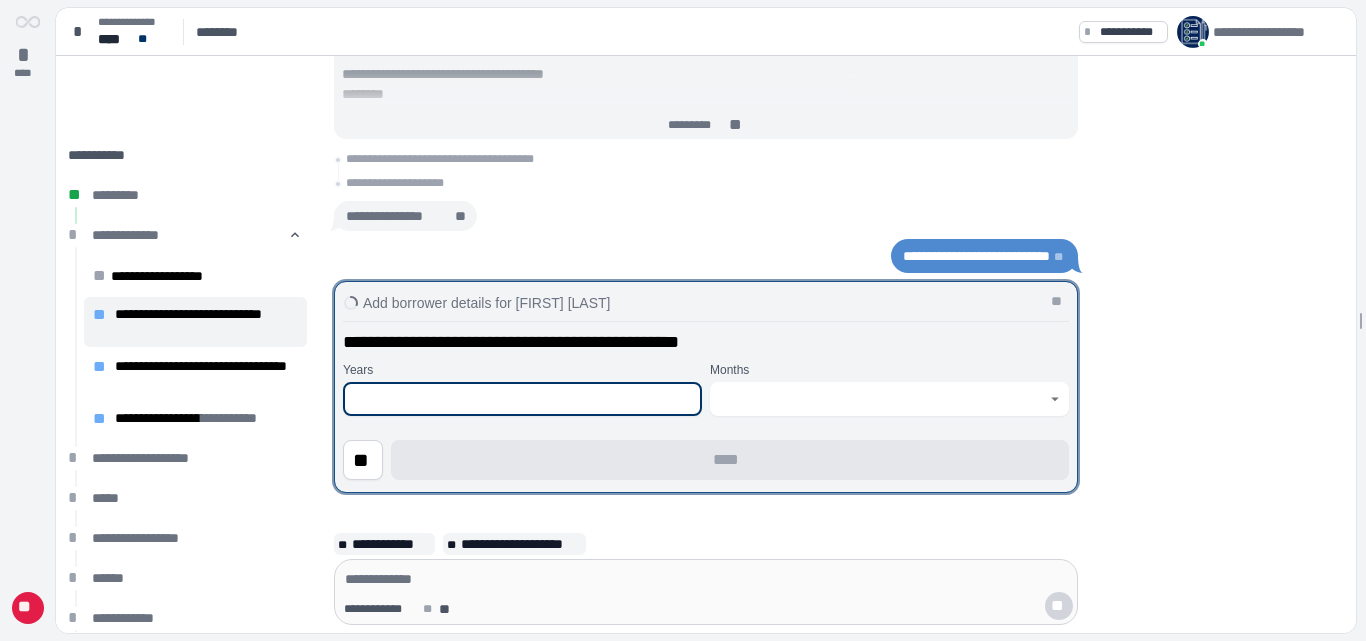 click at bounding box center (522, 399) 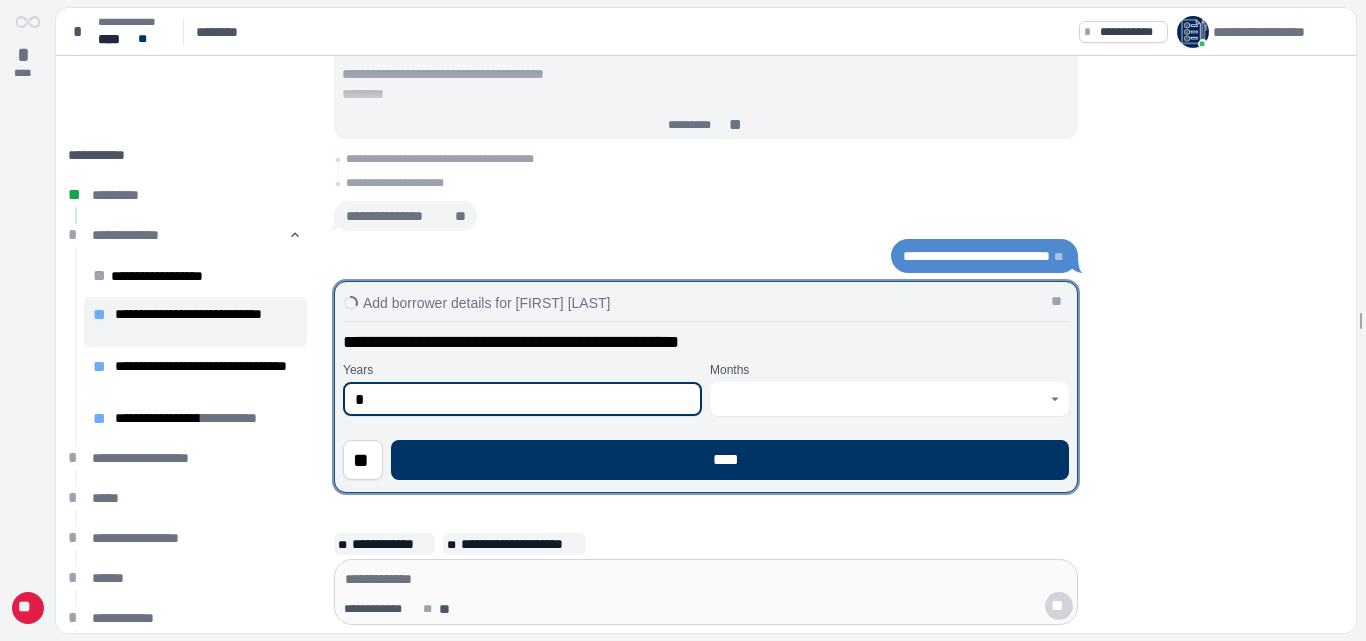 type on "*" 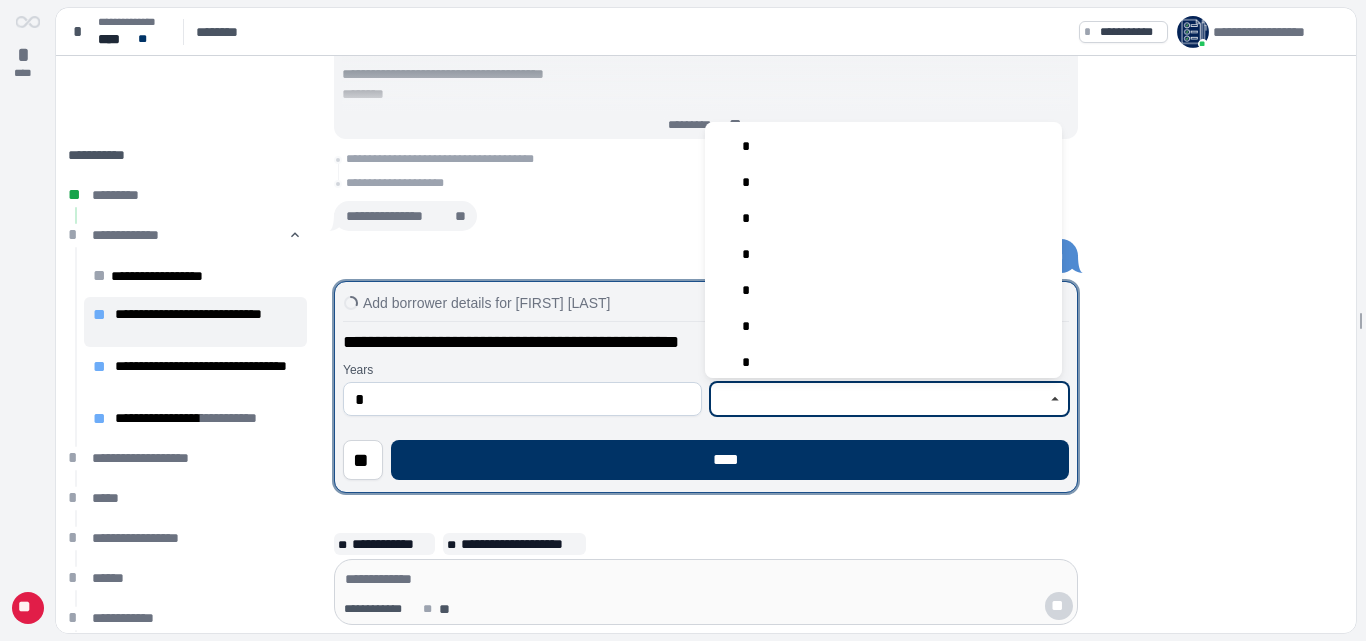 click at bounding box center (878, 399) 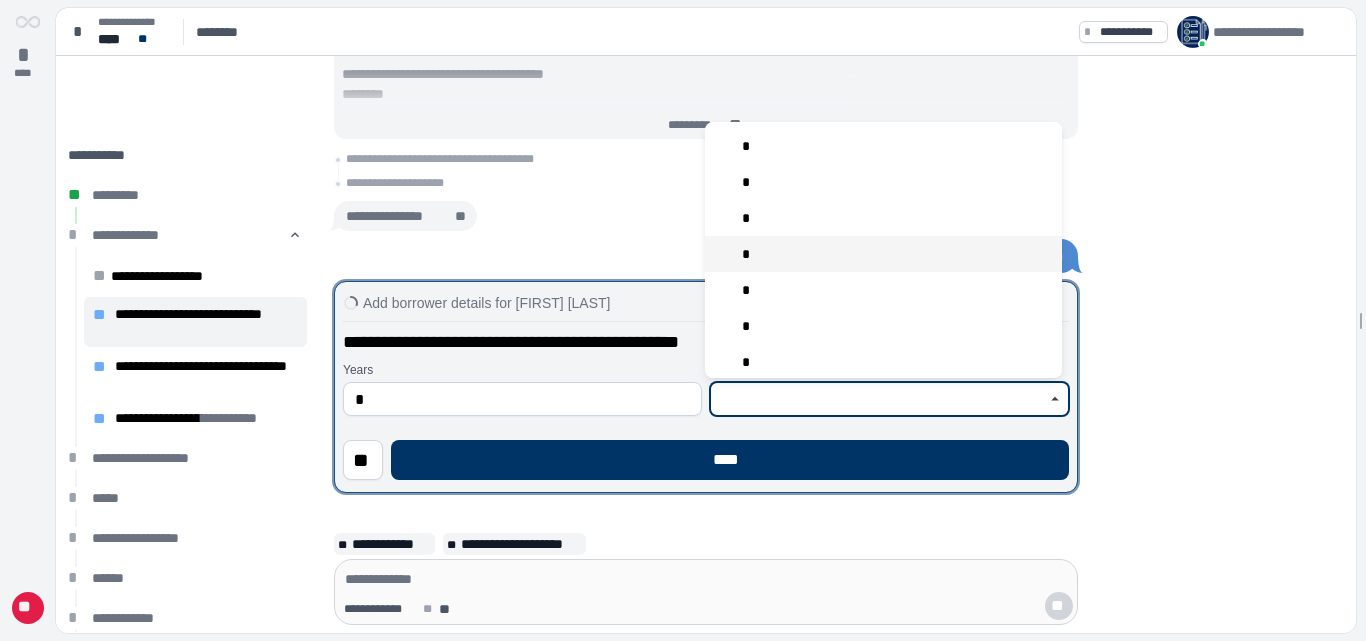 click on "*" at bounding box center (883, 254) 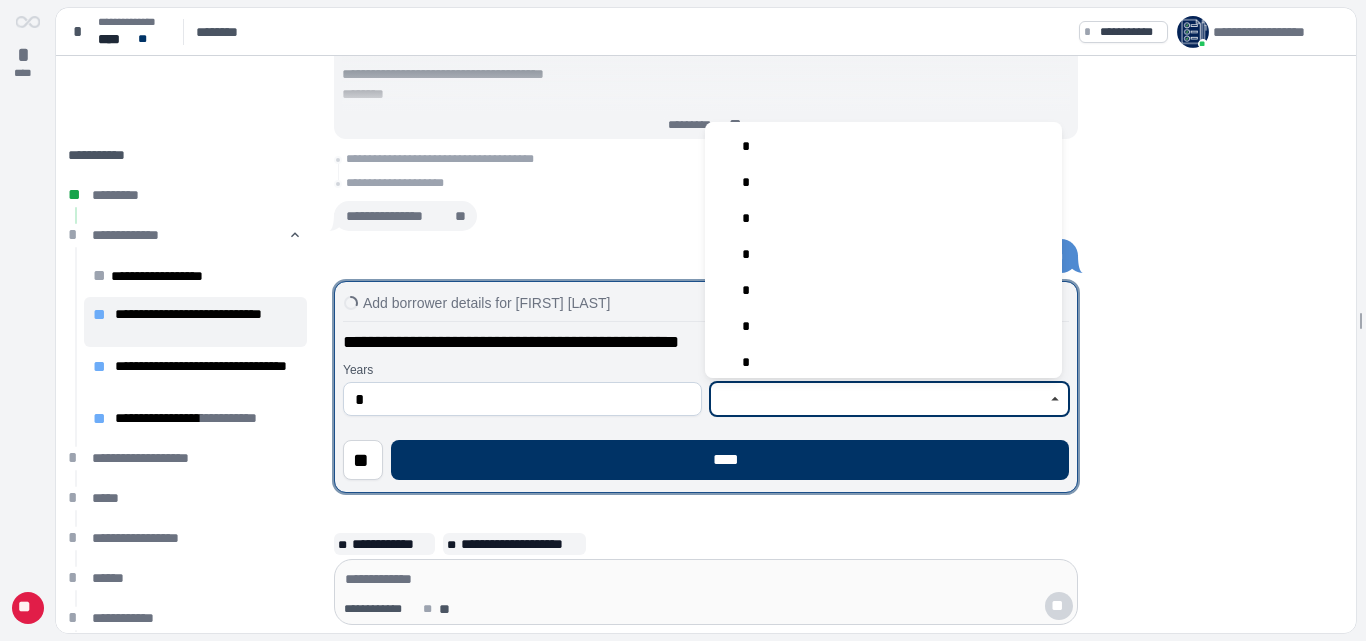 type on "*" 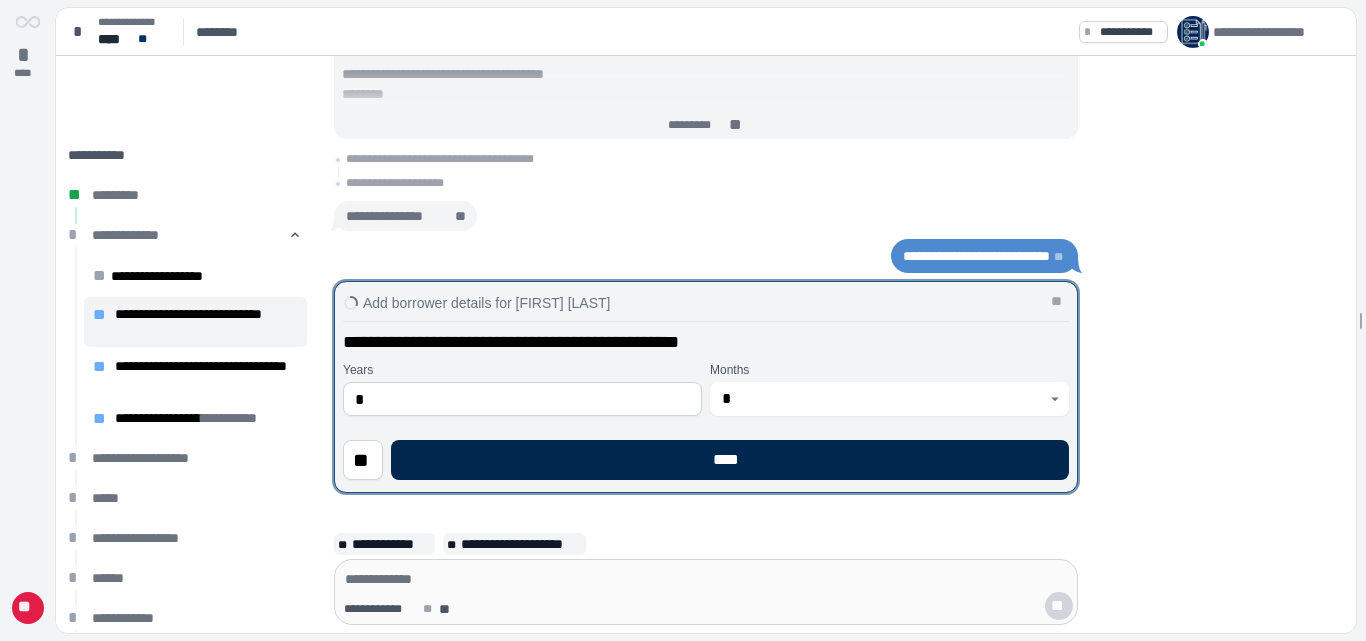 click on "****" at bounding box center [730, 460] 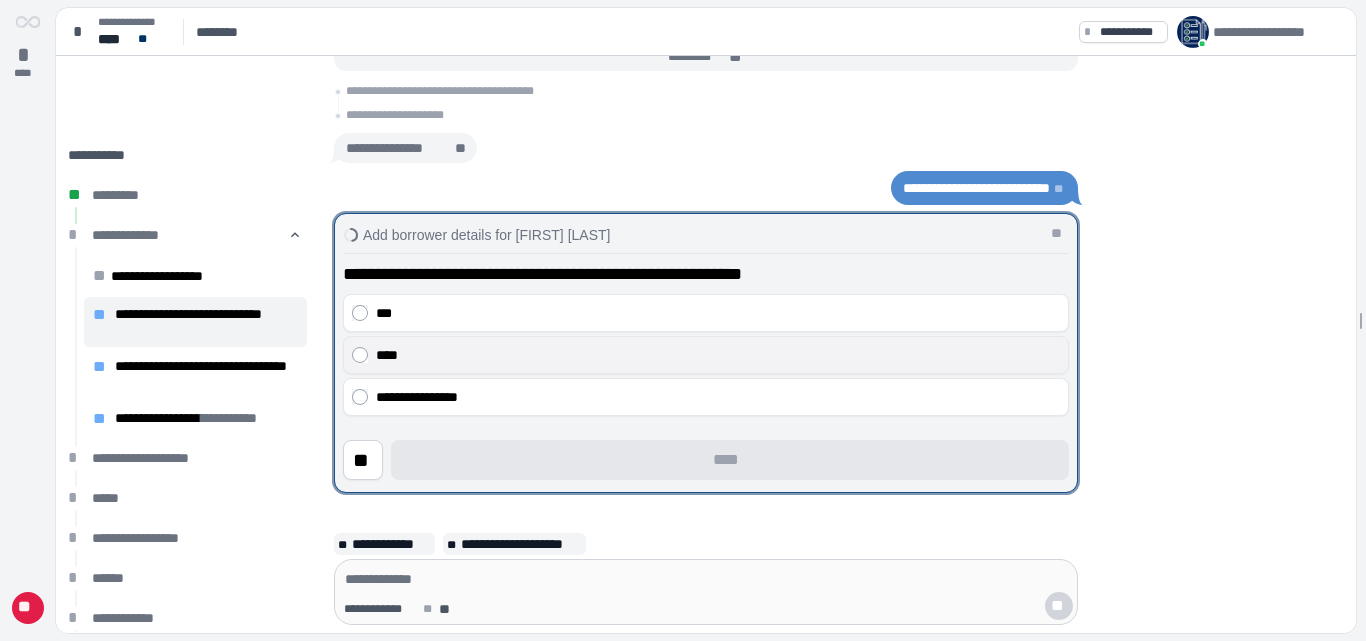 click on "****" at bounding box center [706, 355] 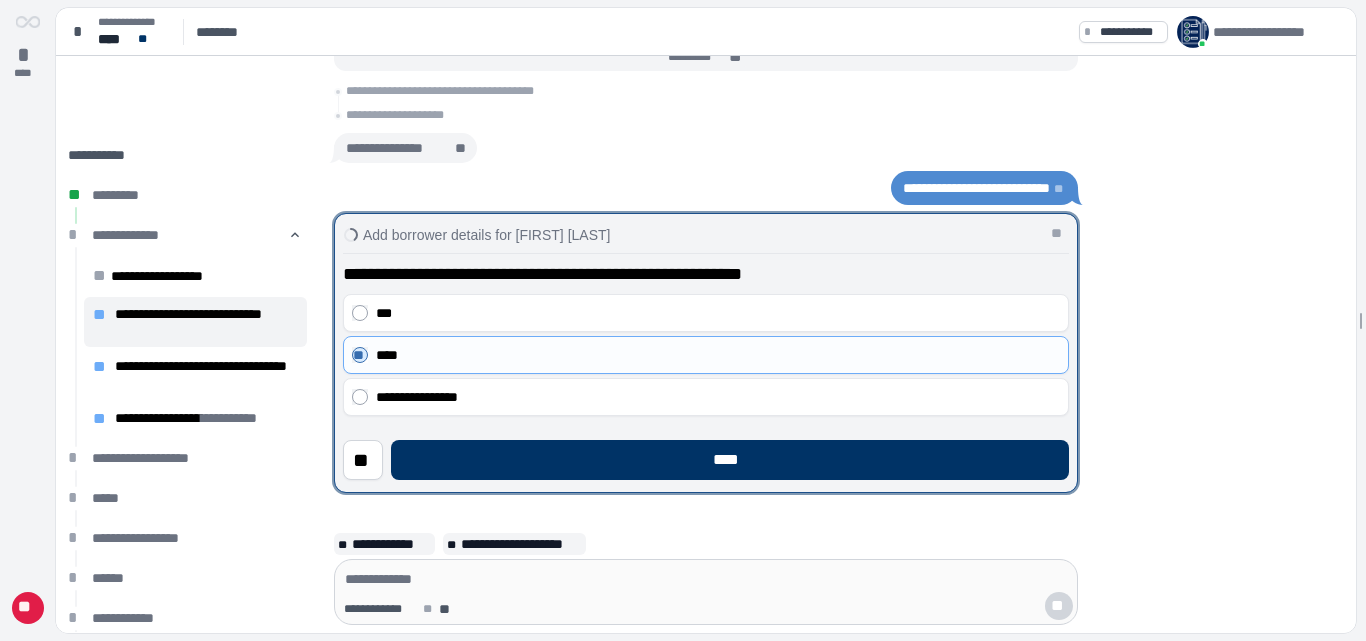 click at bounding box center [706, 353] 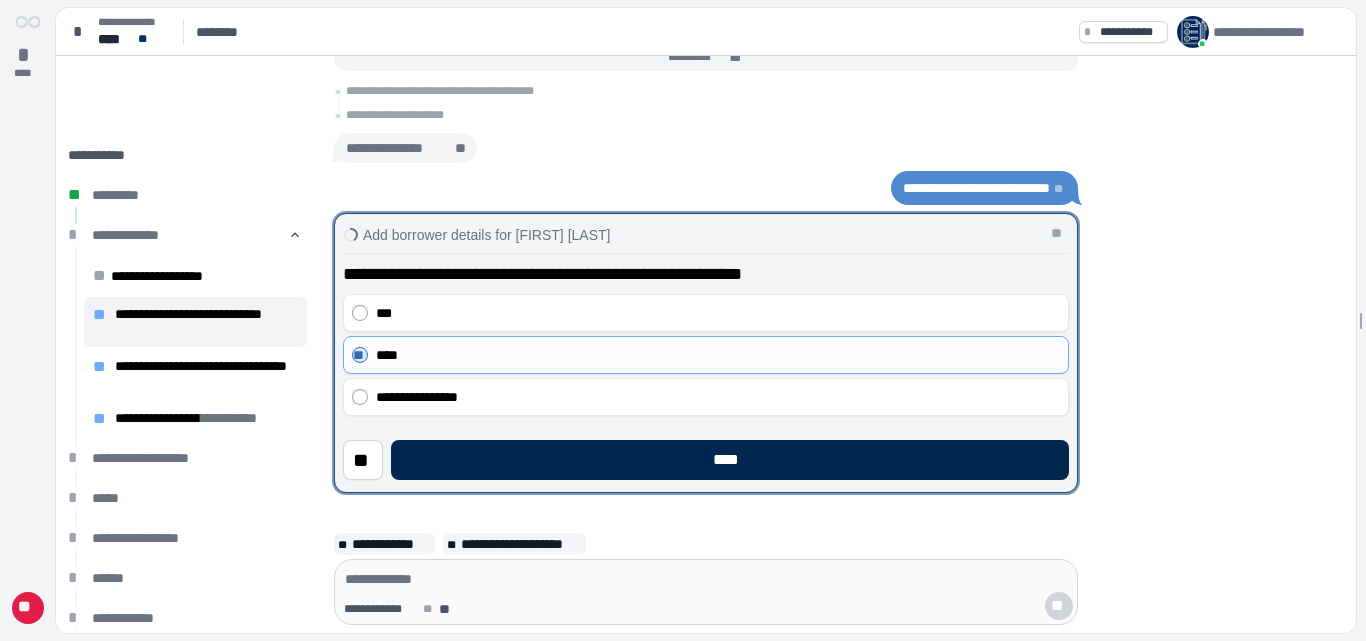 click on "****" at bounding box center (730, 460) 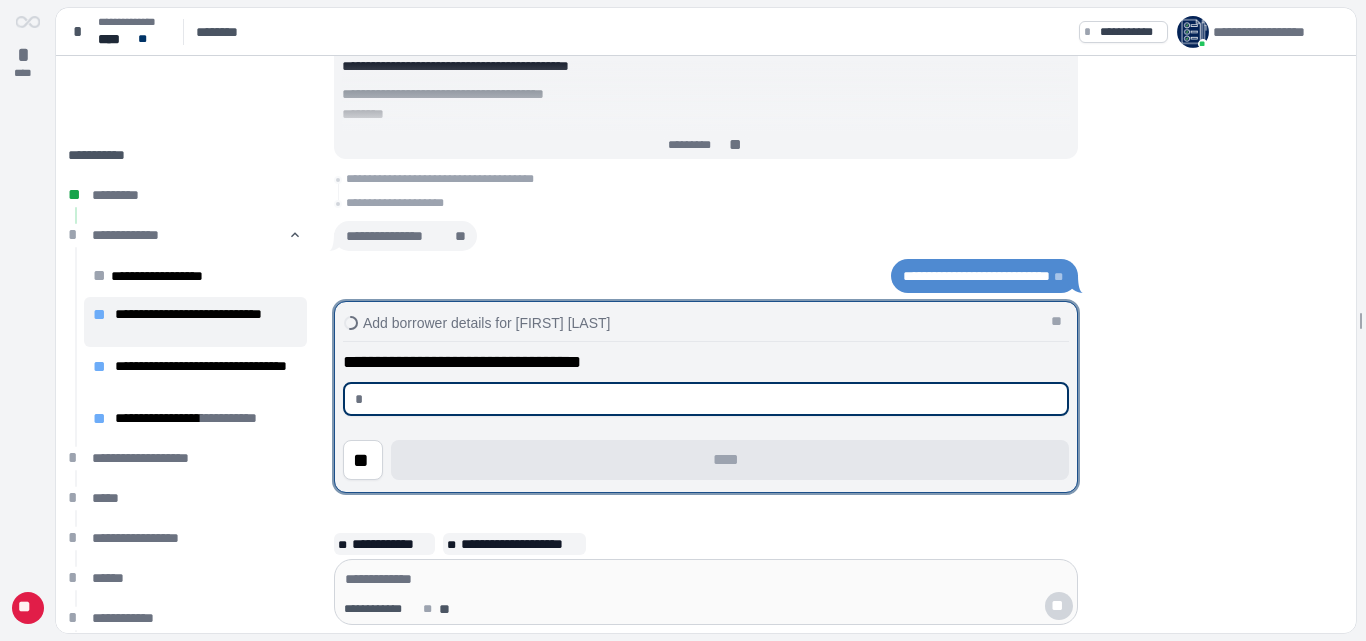 click at bounding box center (714, 399) 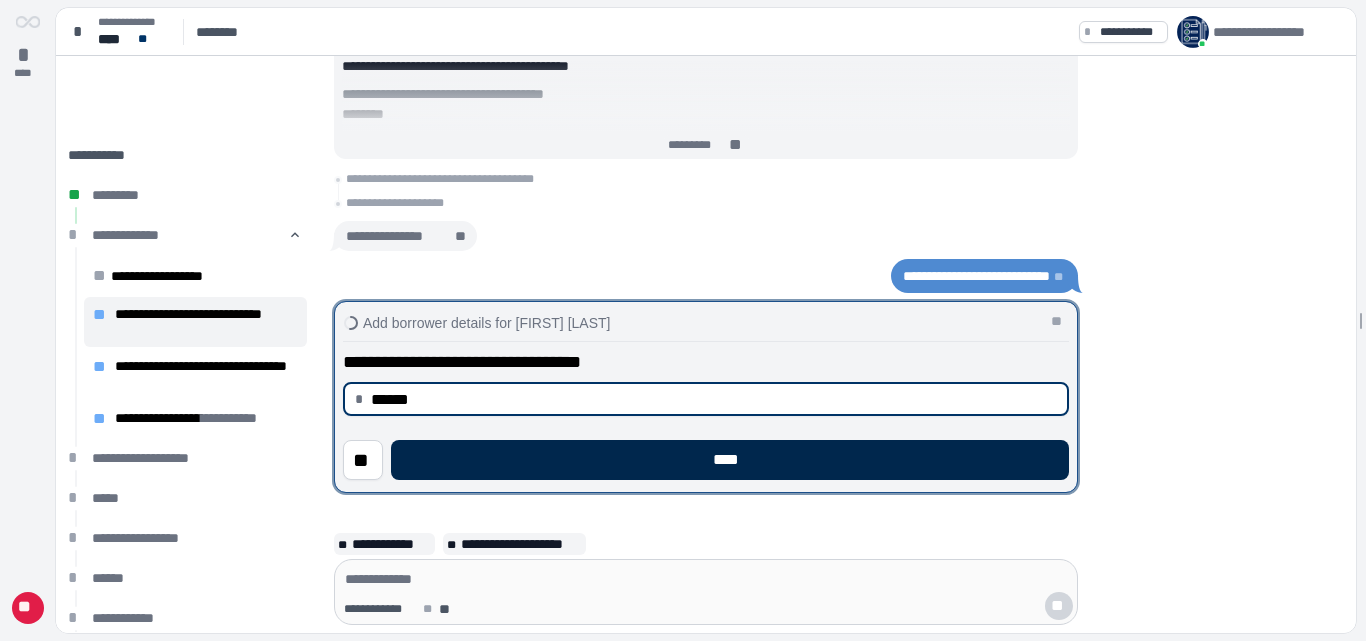 type on "******" 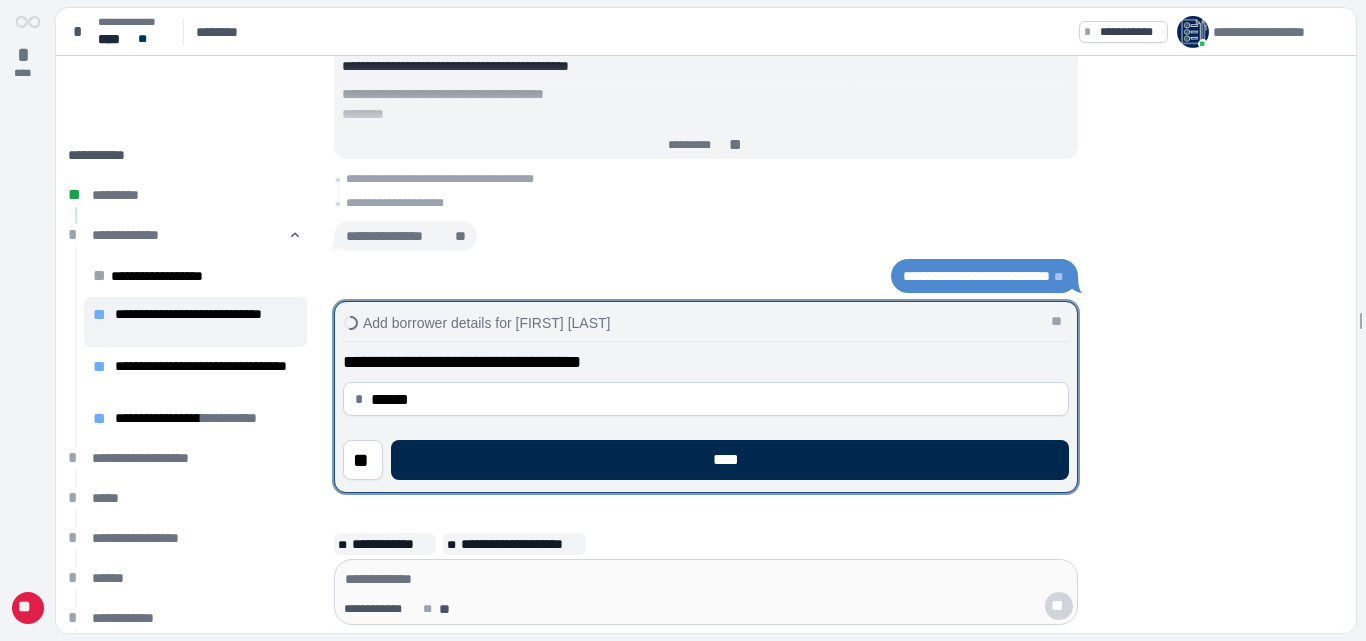 click on "****" at bounding box center [730, 460] 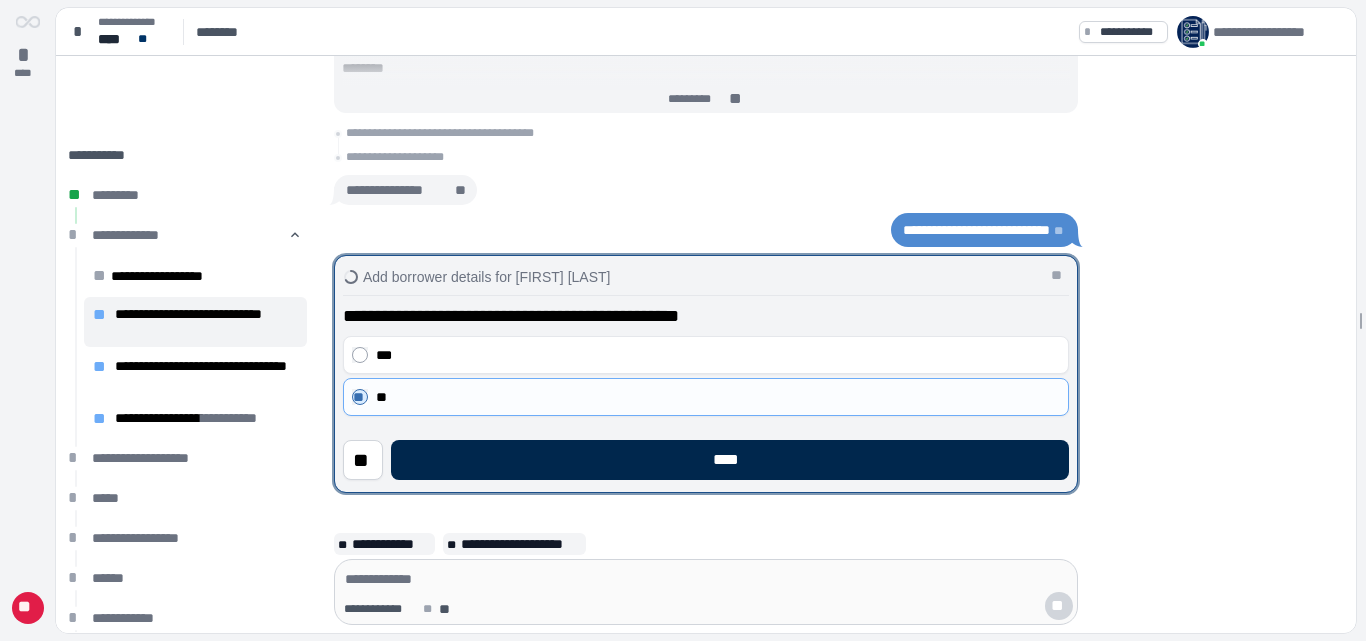 click on "****" at bounding box center (730, 460) 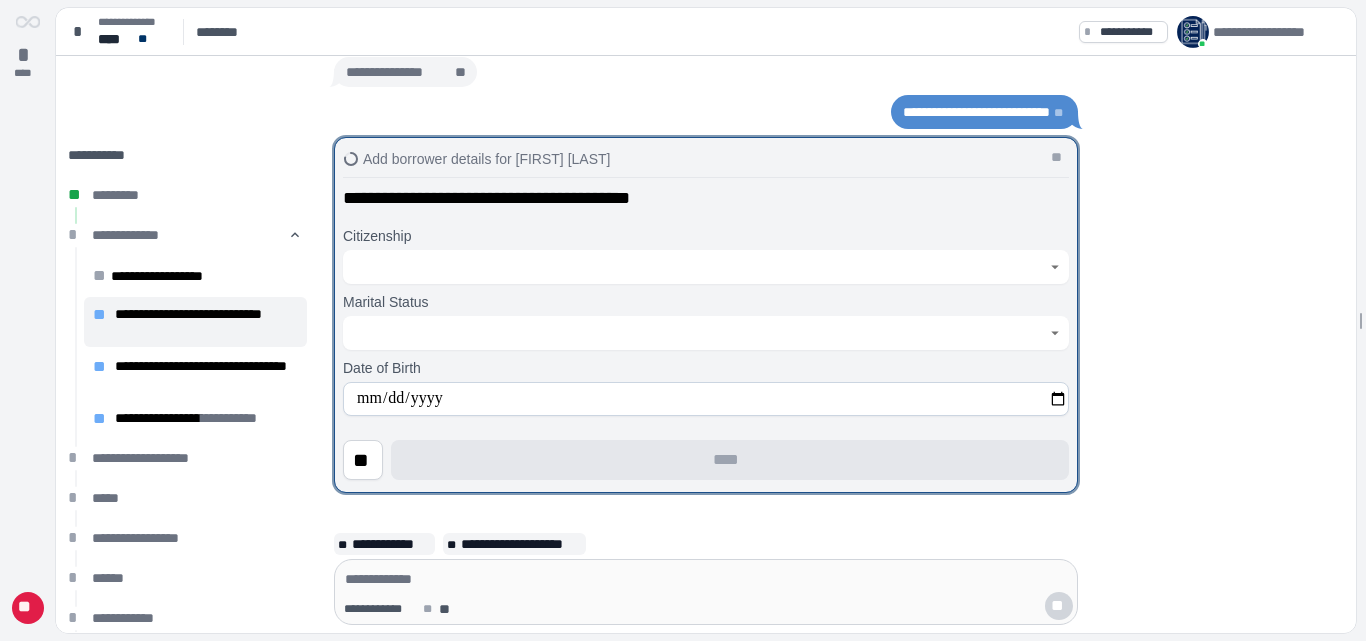 click 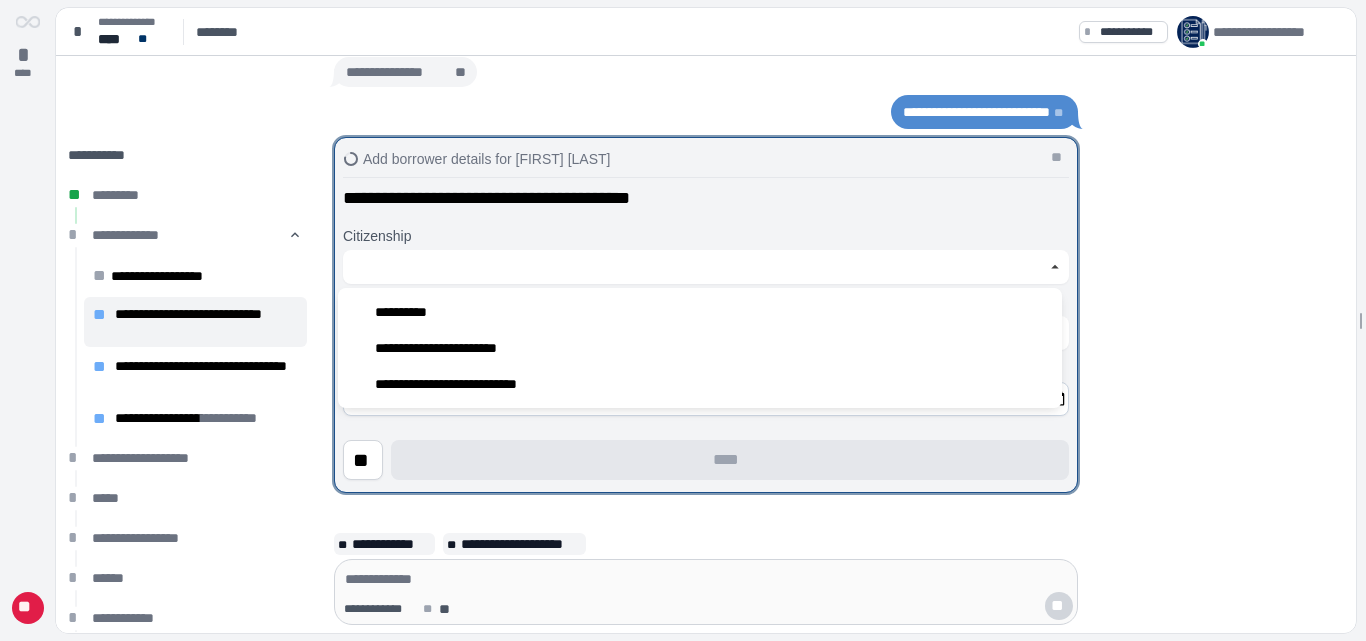 click on "**********" at bounding box center [406, 312] 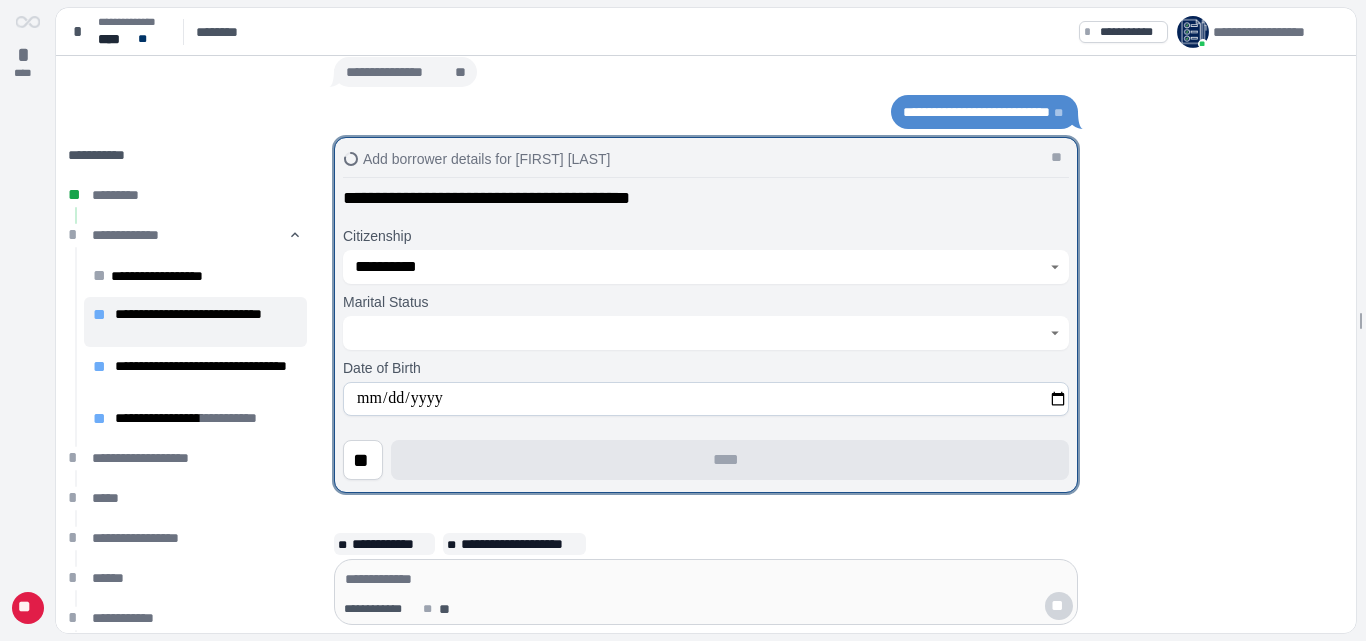 click at bounding box center [706, 333] 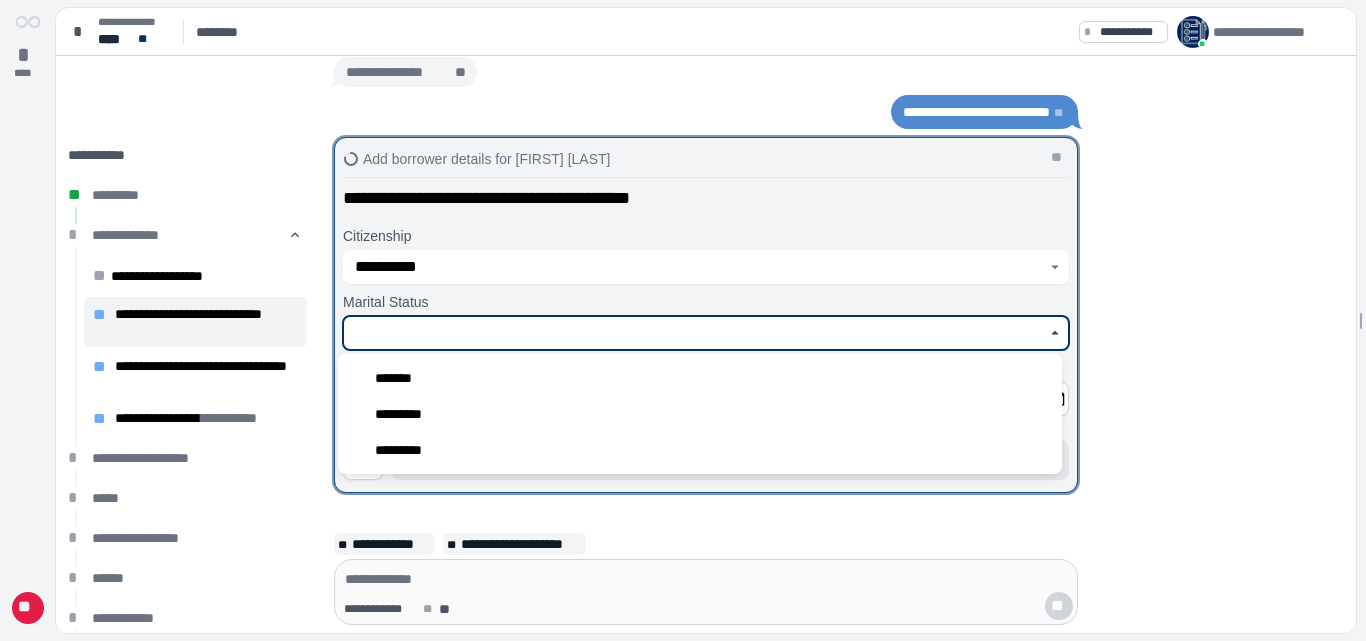 click on "*******" at bounding box center [399, 378] 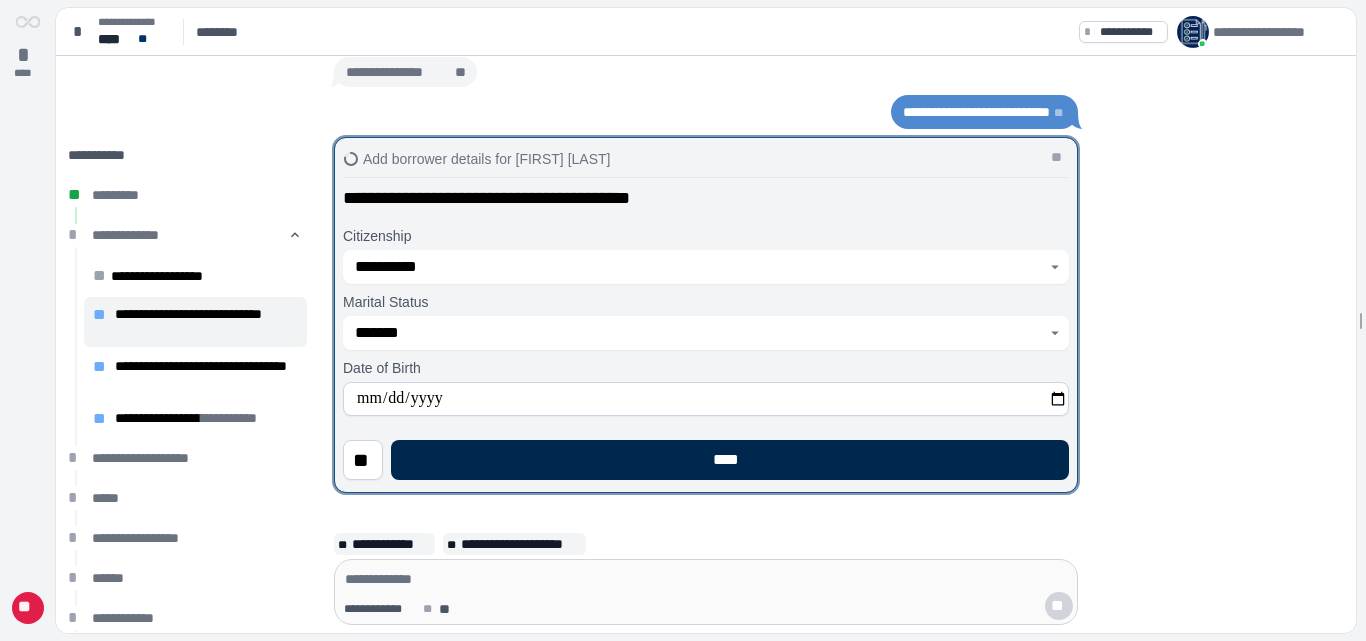 click on "****" at bounding box center (730, 460) 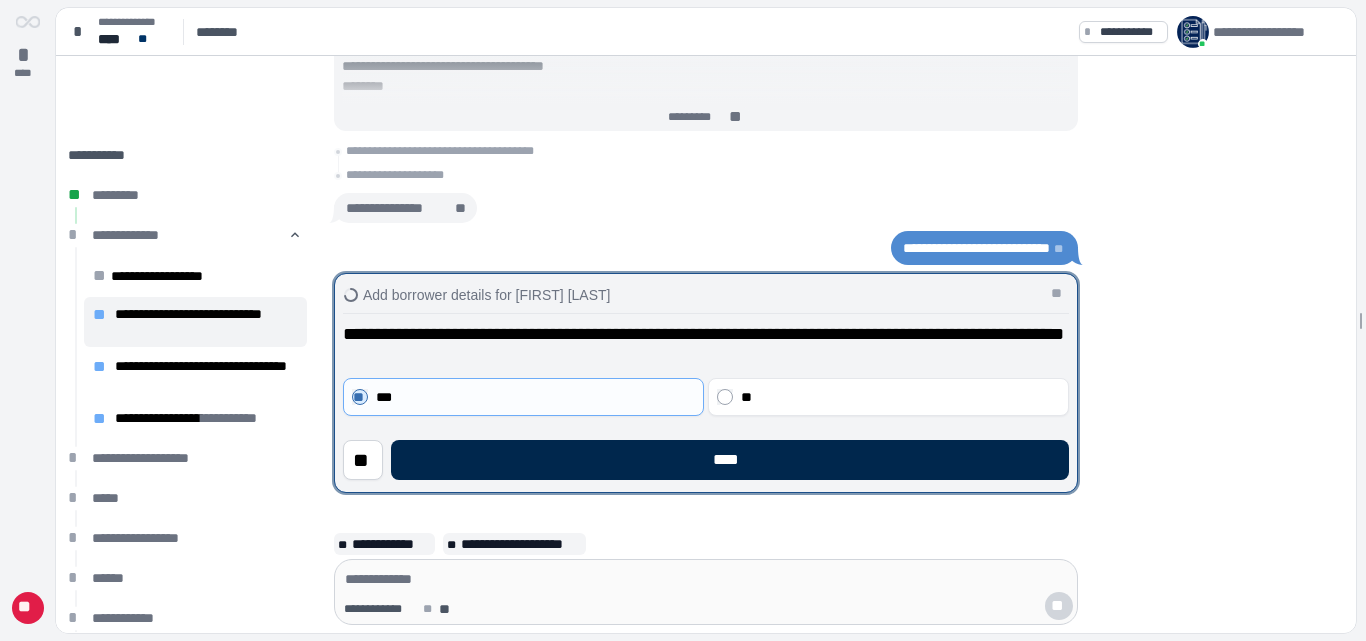 click on "****" at bounding box center [730, 460] 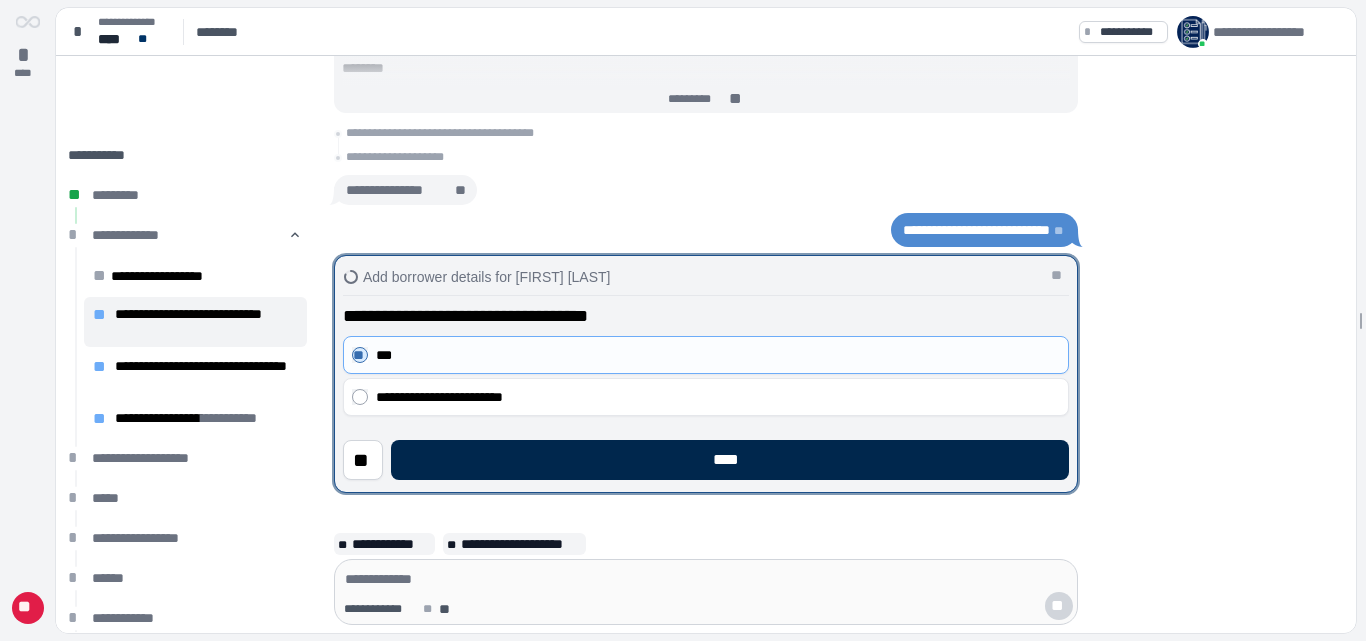click on "****" at bounding box center [730, 460] 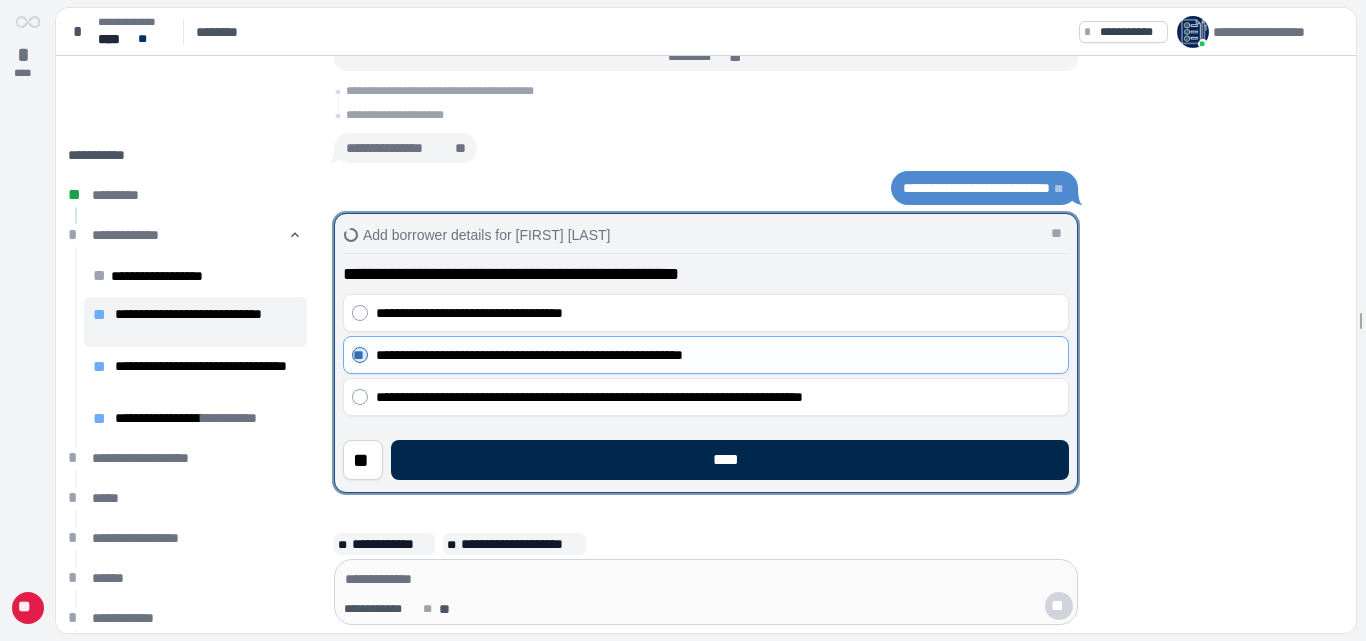 click on "****" at bounding box center [730, 460] 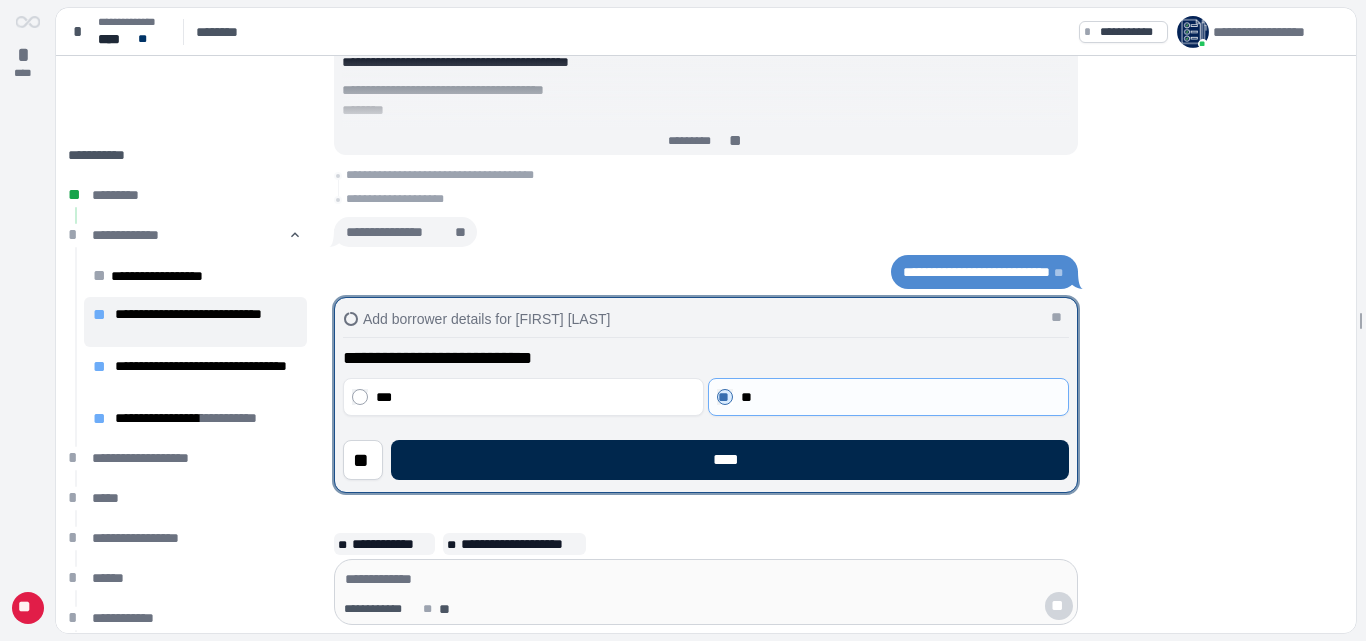 click on "****" at bounding box center [730, 460] 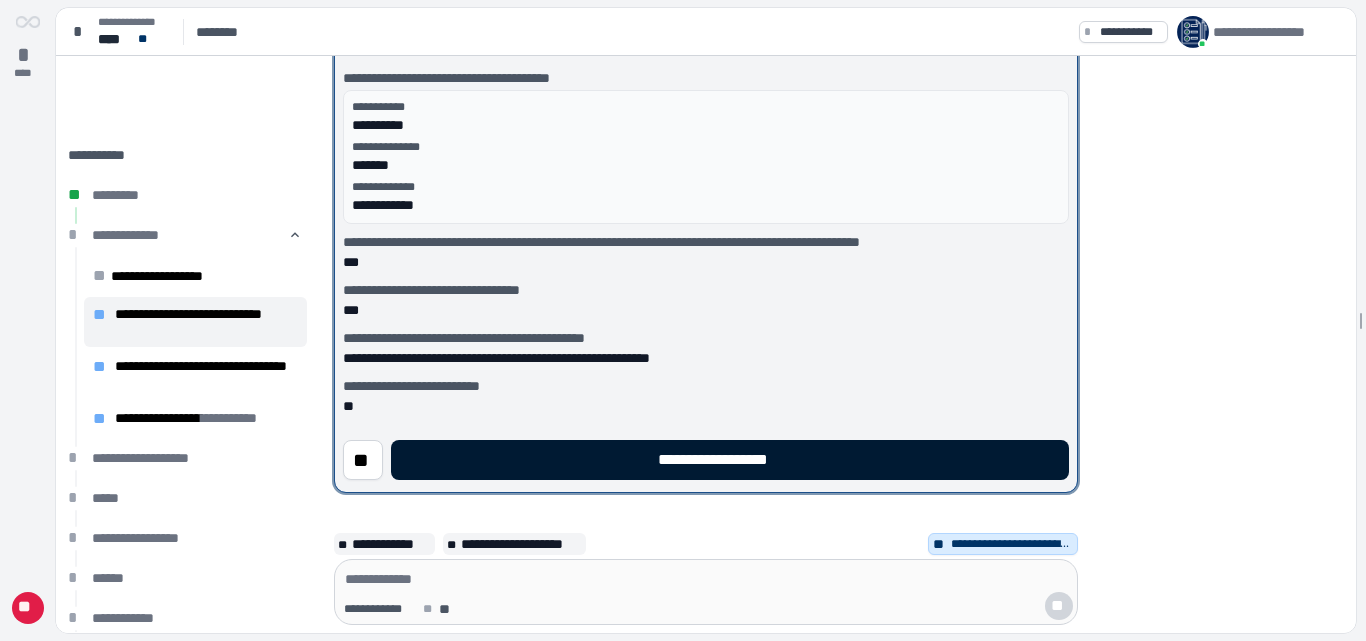 click on "**********" at bounding box center (730, 460) 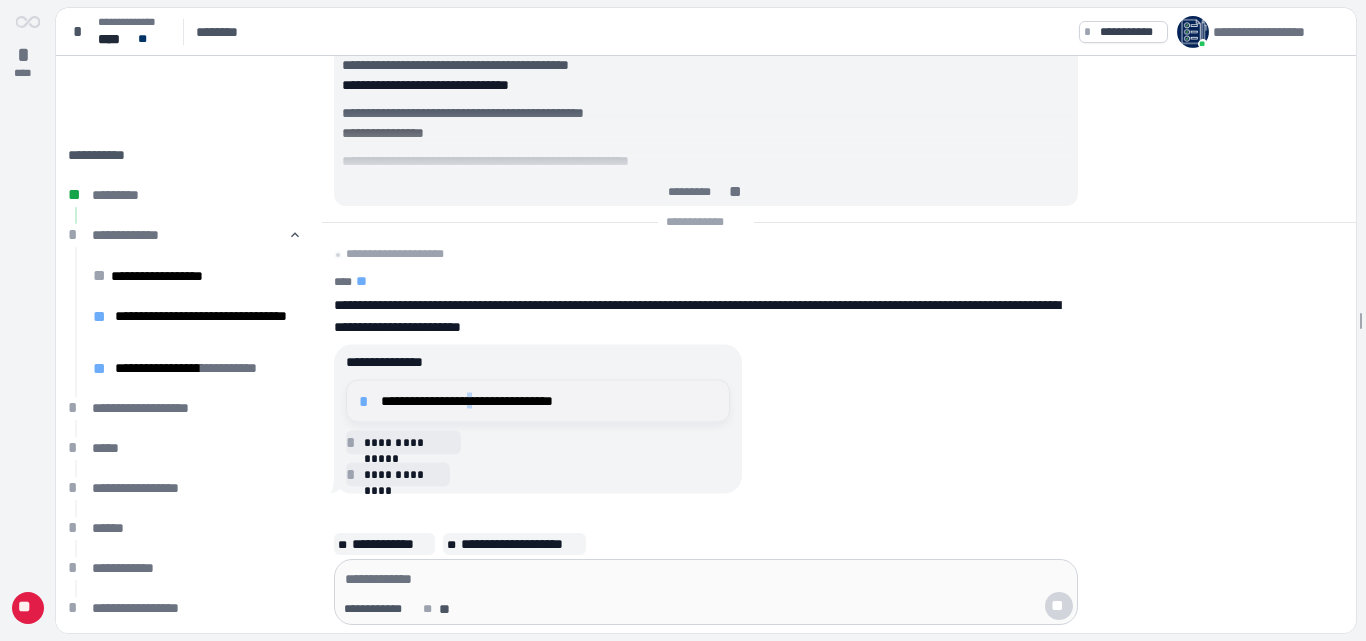 click on "**********" at bounding box center (549, 401) 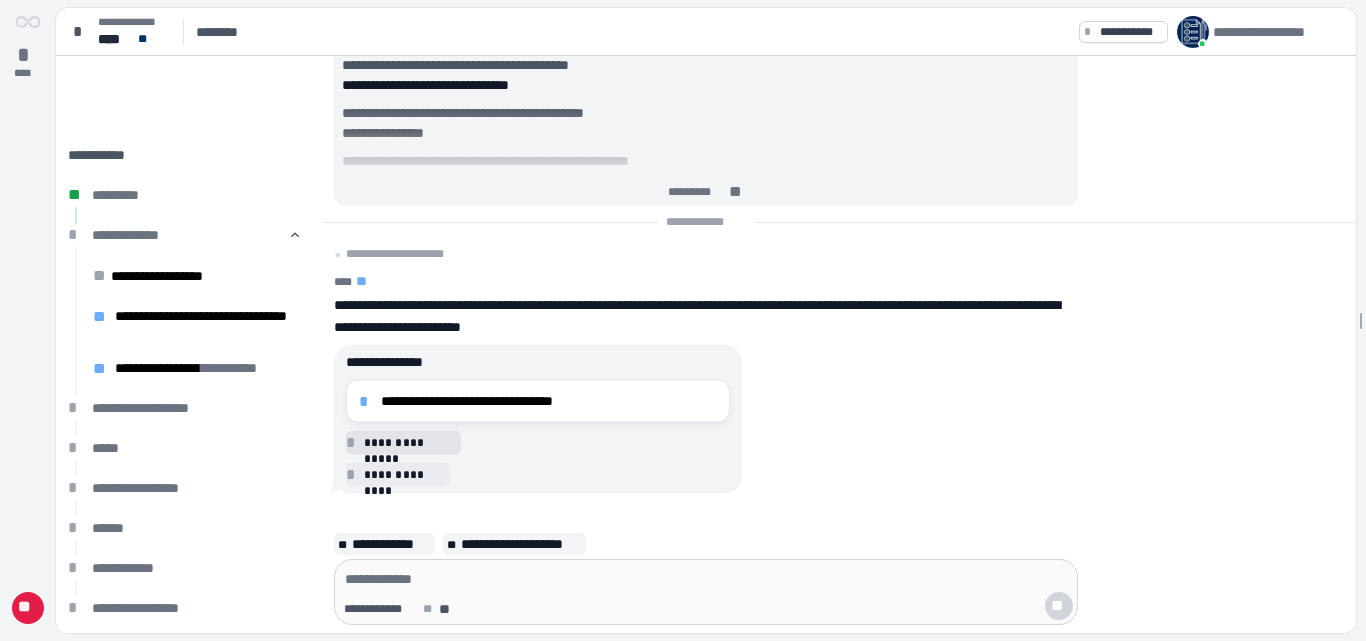 click on "**********" at bounding box center [409, 442] 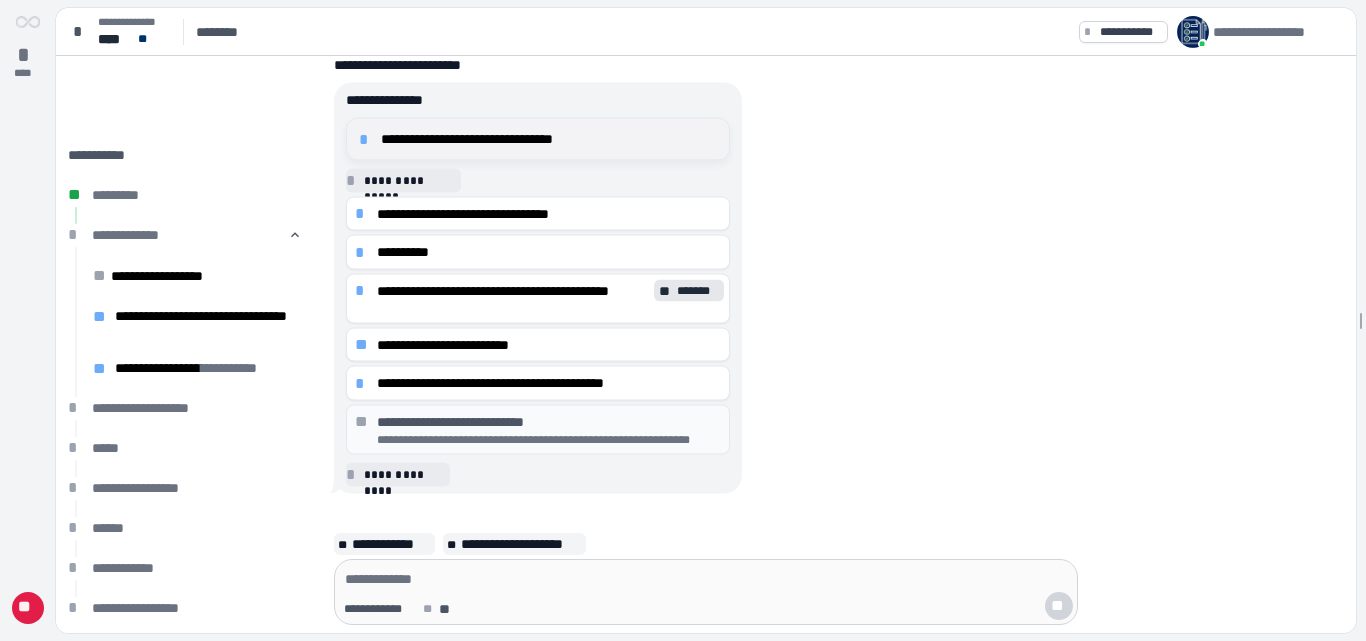 click on "**********" at bounding box center [538, 139] 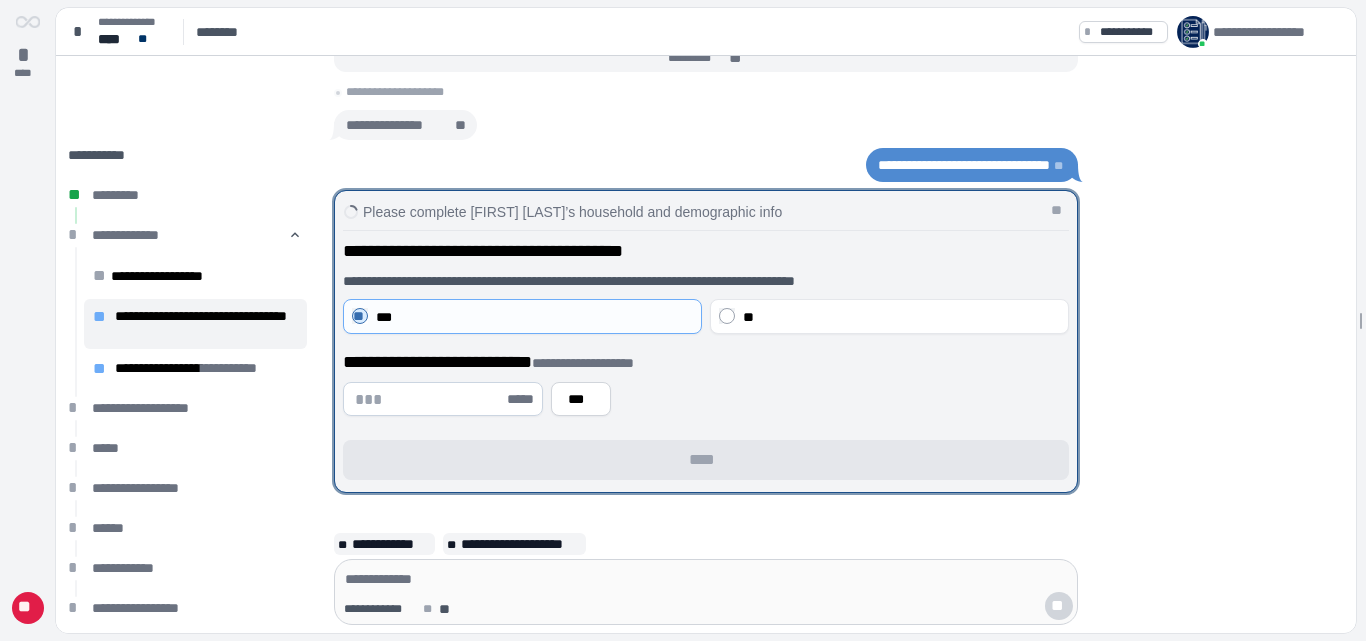 click at bounding box center [429, 399] 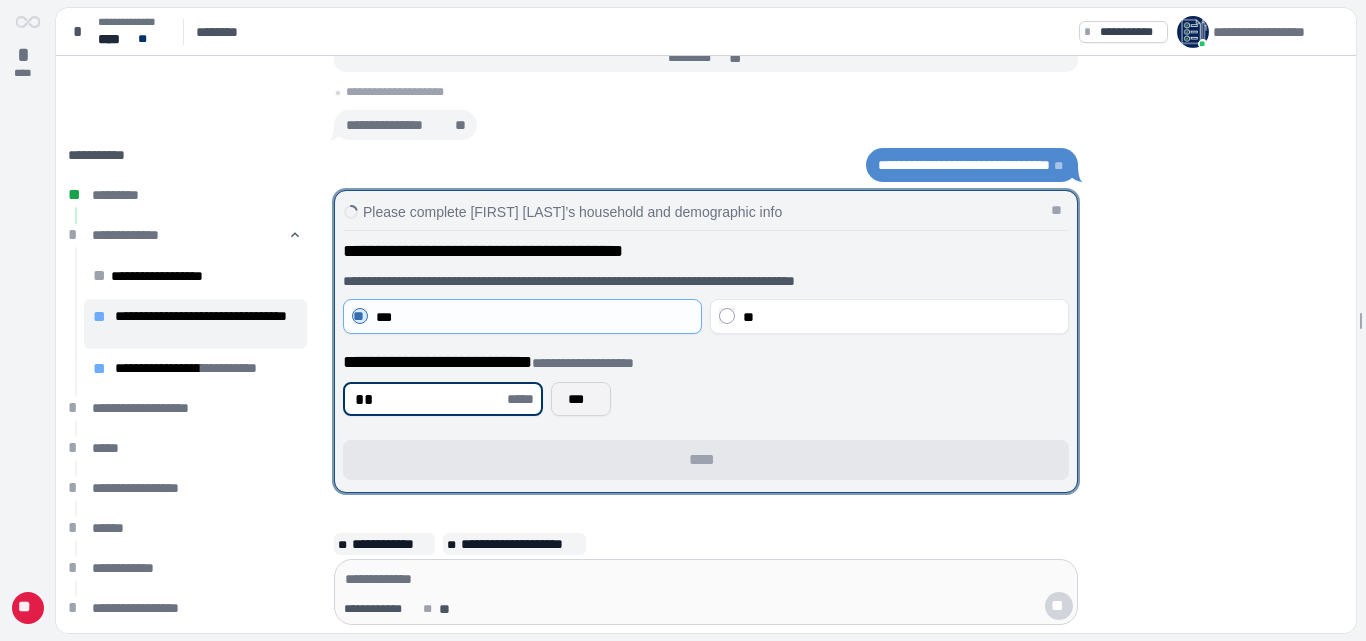 type on "**" 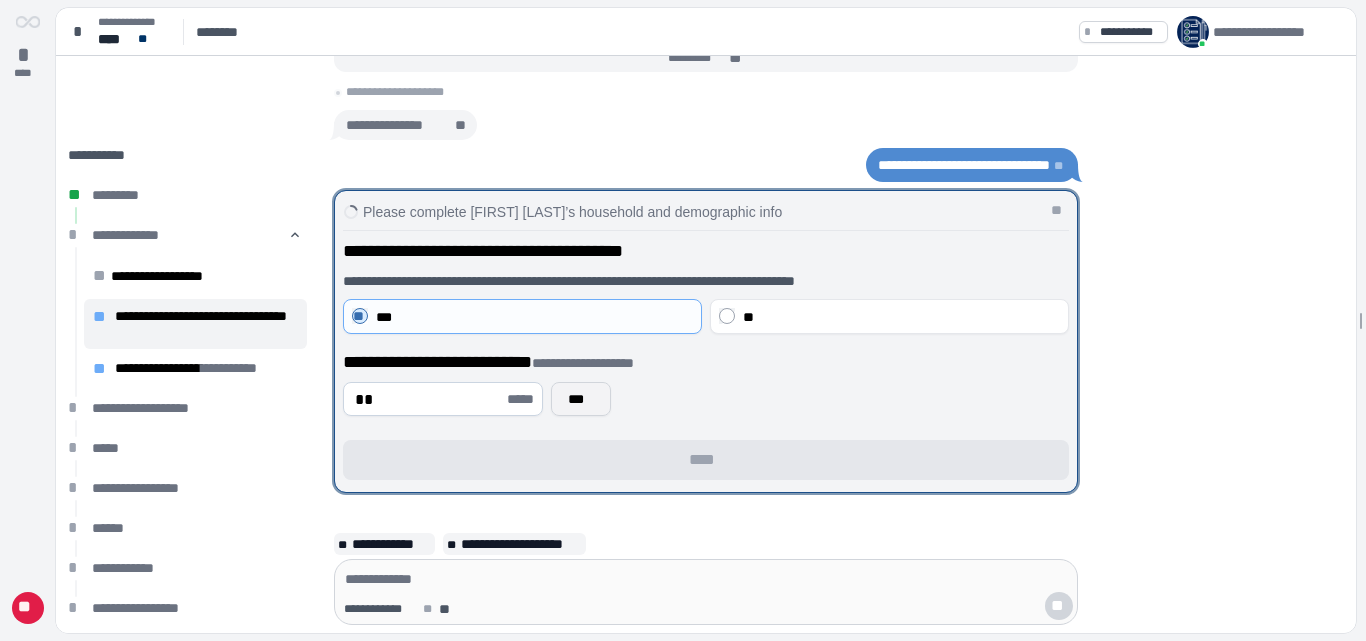 click on "***" at bounding box center [581, 399] 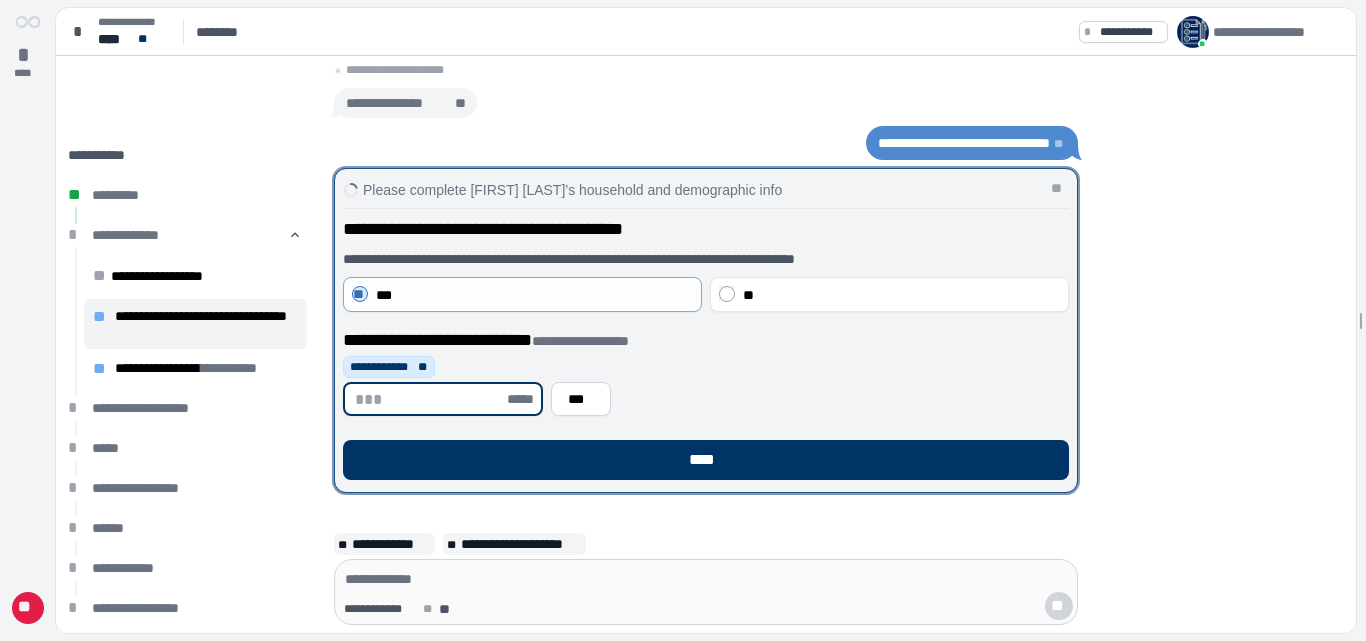 click at bounding box center (429, 399) 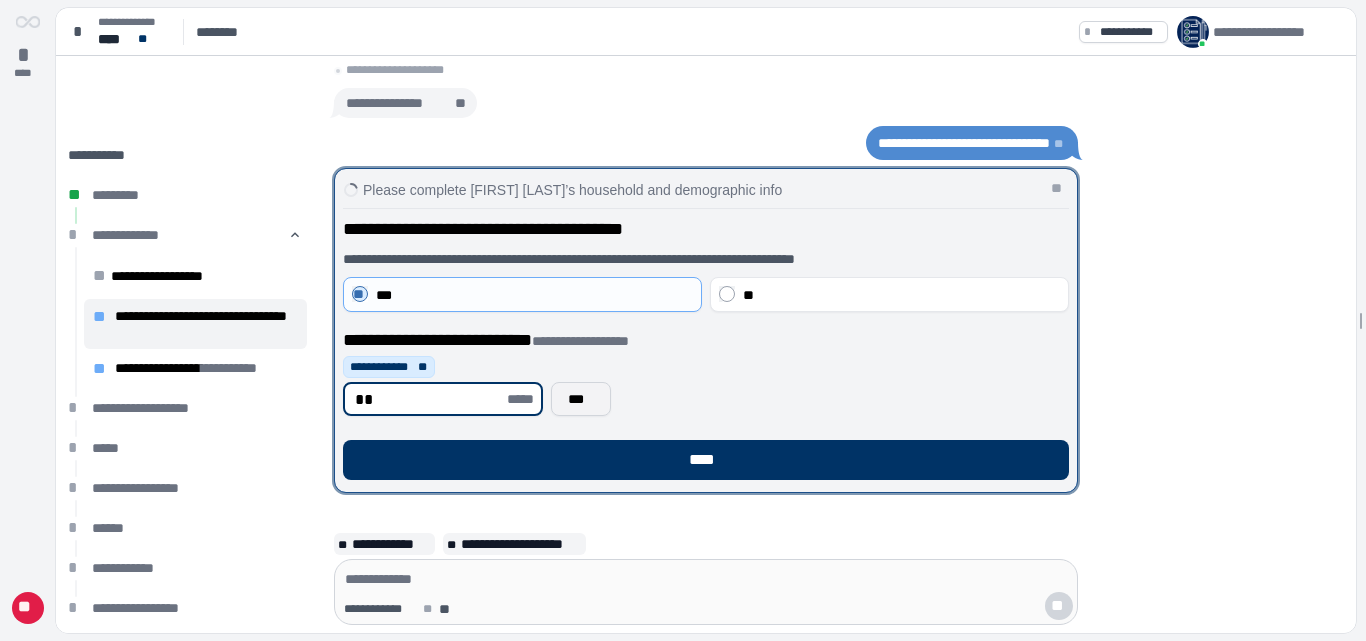type on "**" 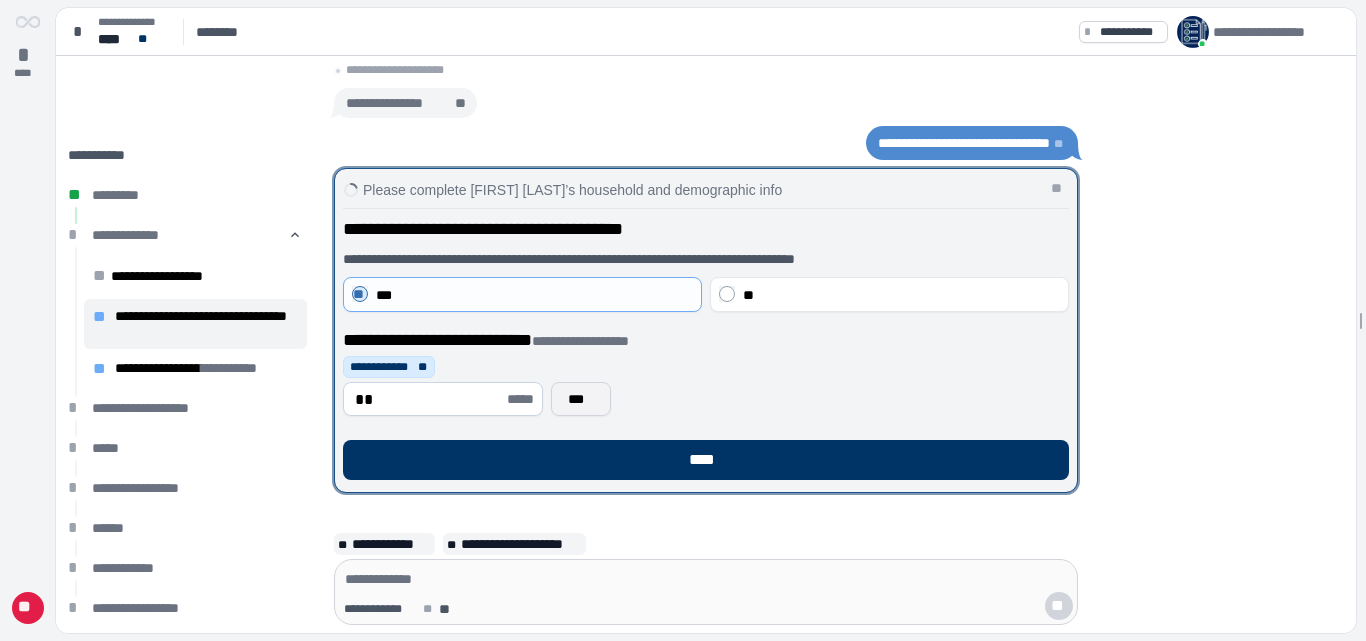 click on "***" at bounding box center (581, 399) 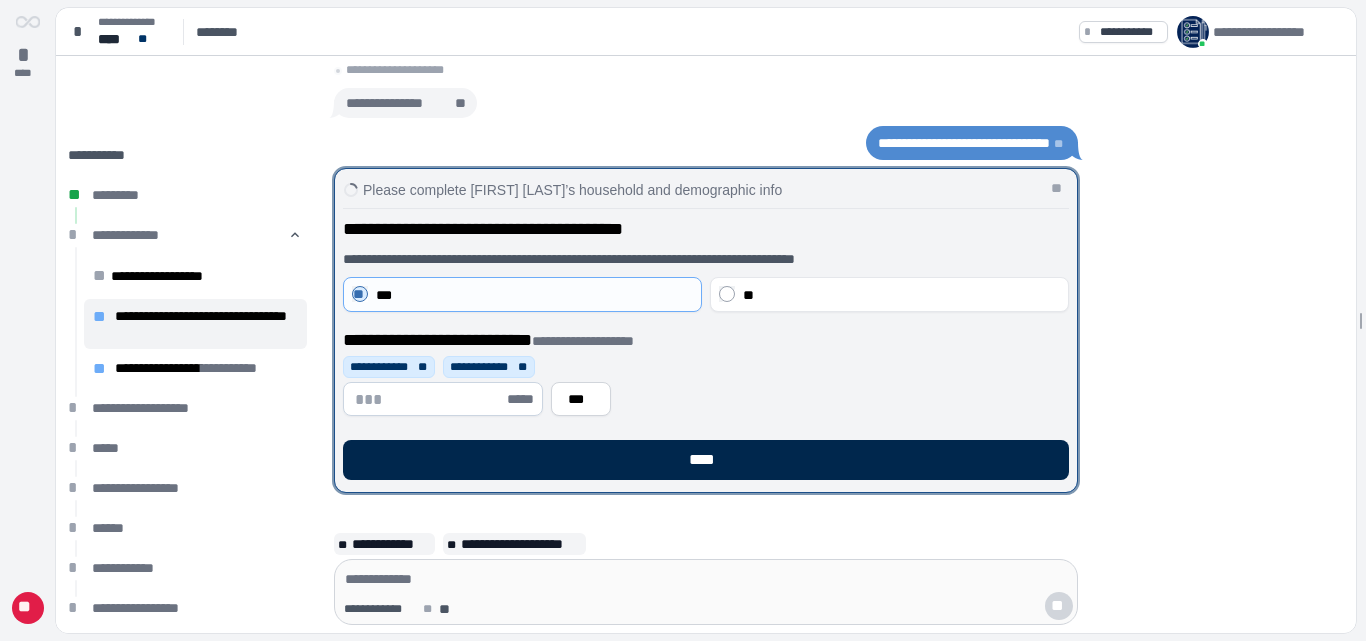 click on "****" at bounding box center [706, 460] 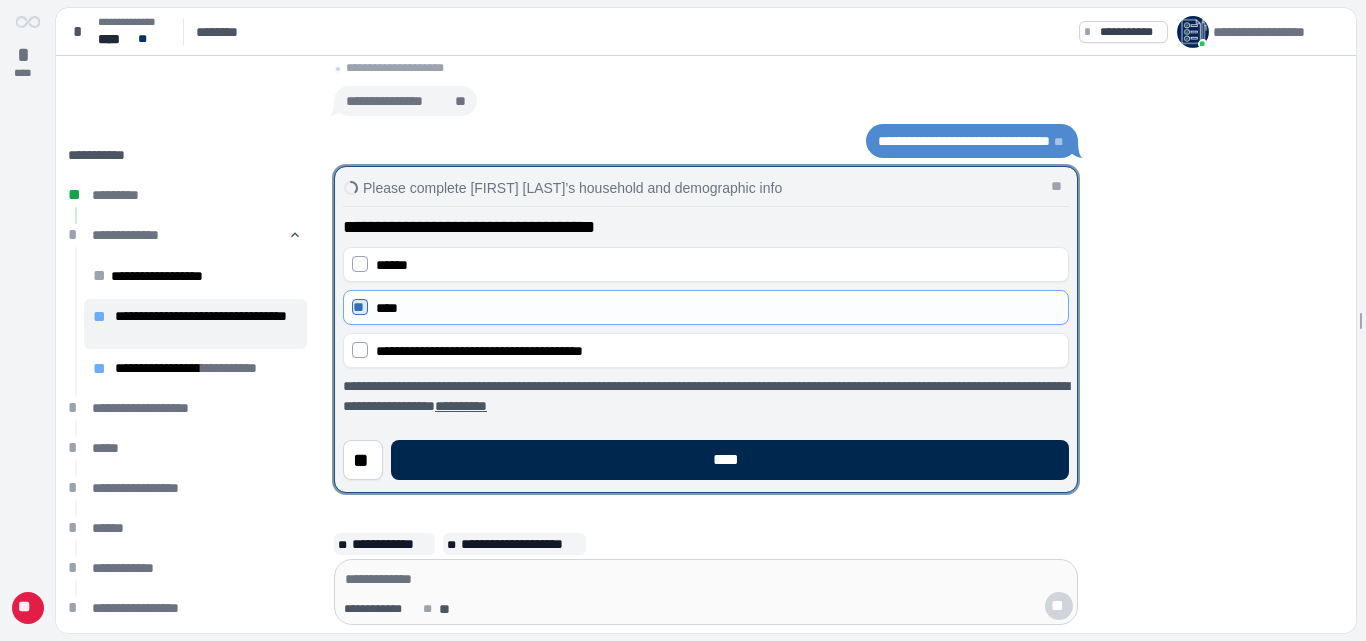 click on "****" at bounding box center (730, 460) 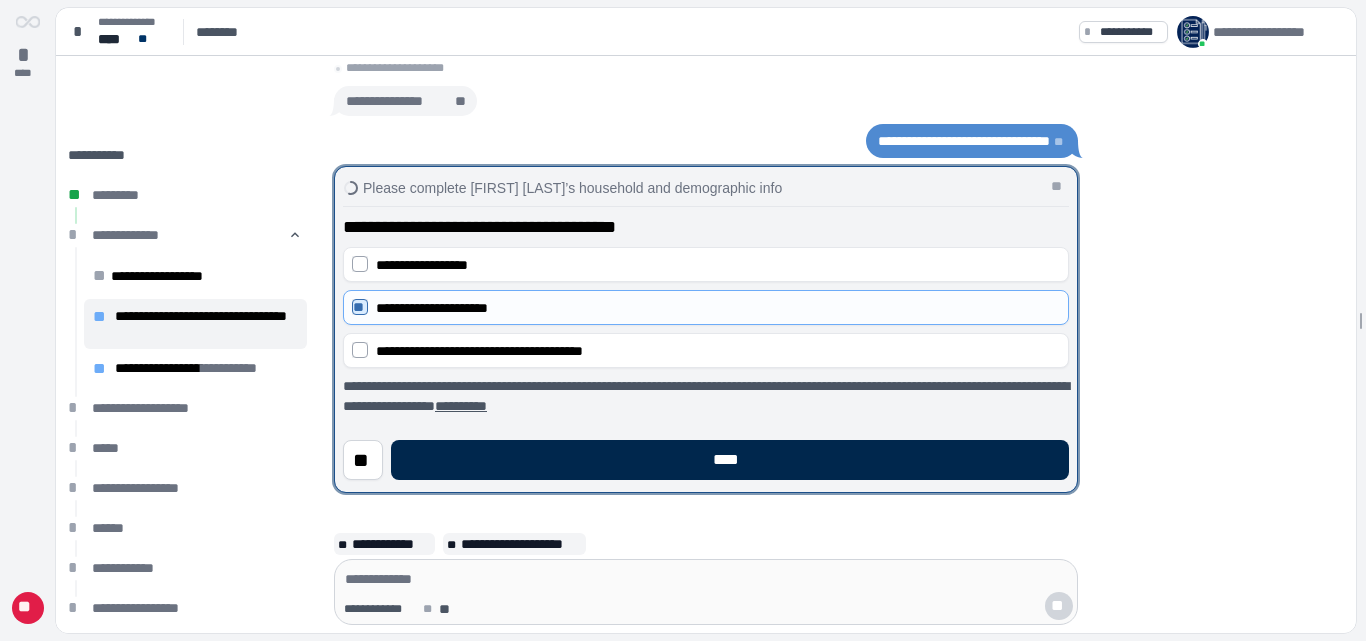 click on "****" at bounding box center (730, 460) 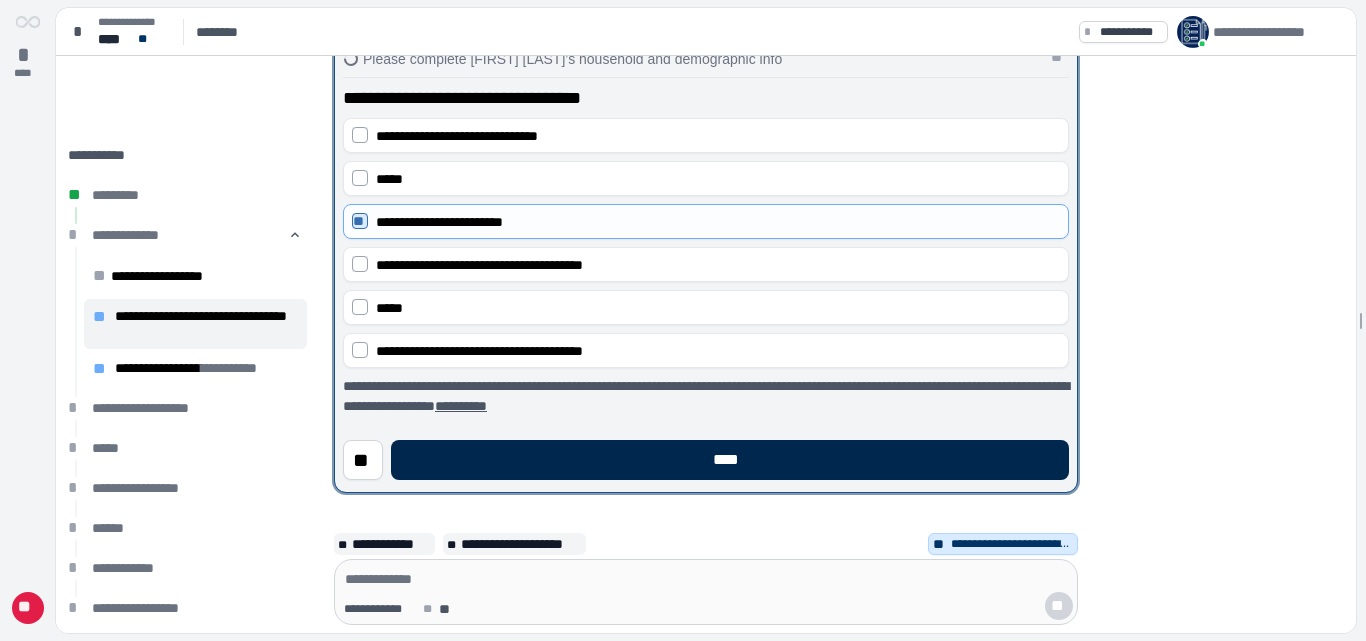 click on "****" at bounding box center (730, 460) 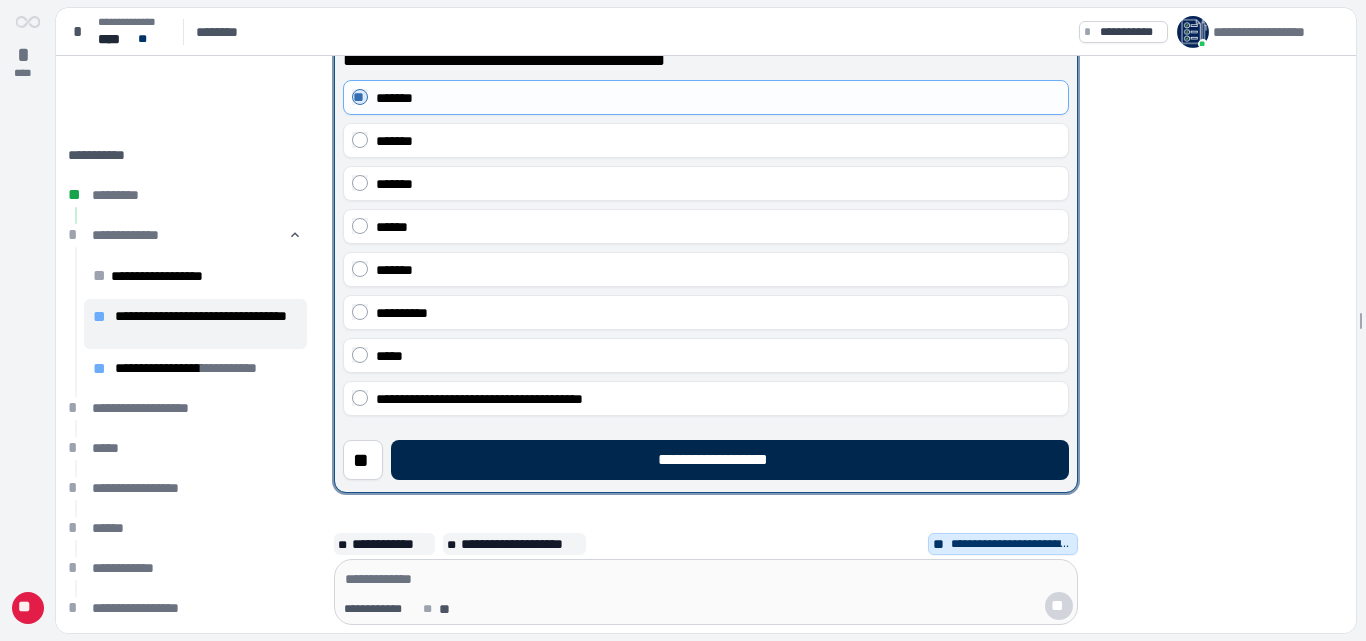 click on "**********" at bounding box center [730, 460] 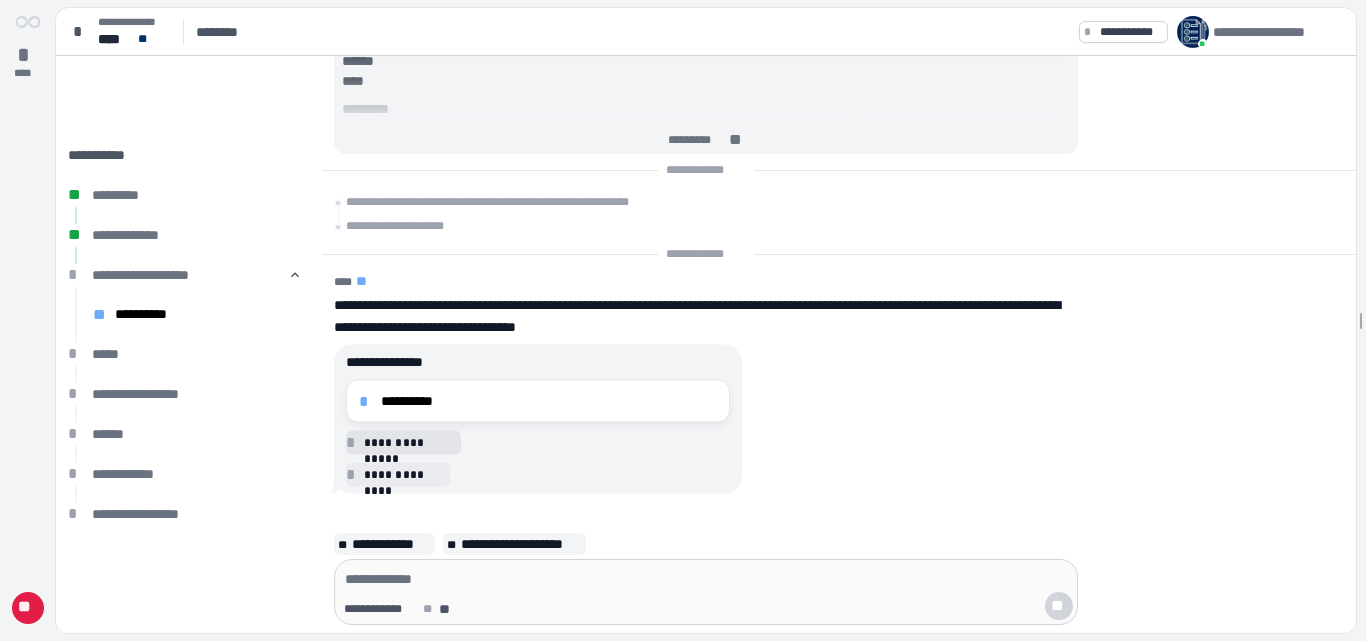 click on "**********" at bounding box center (409, 442) 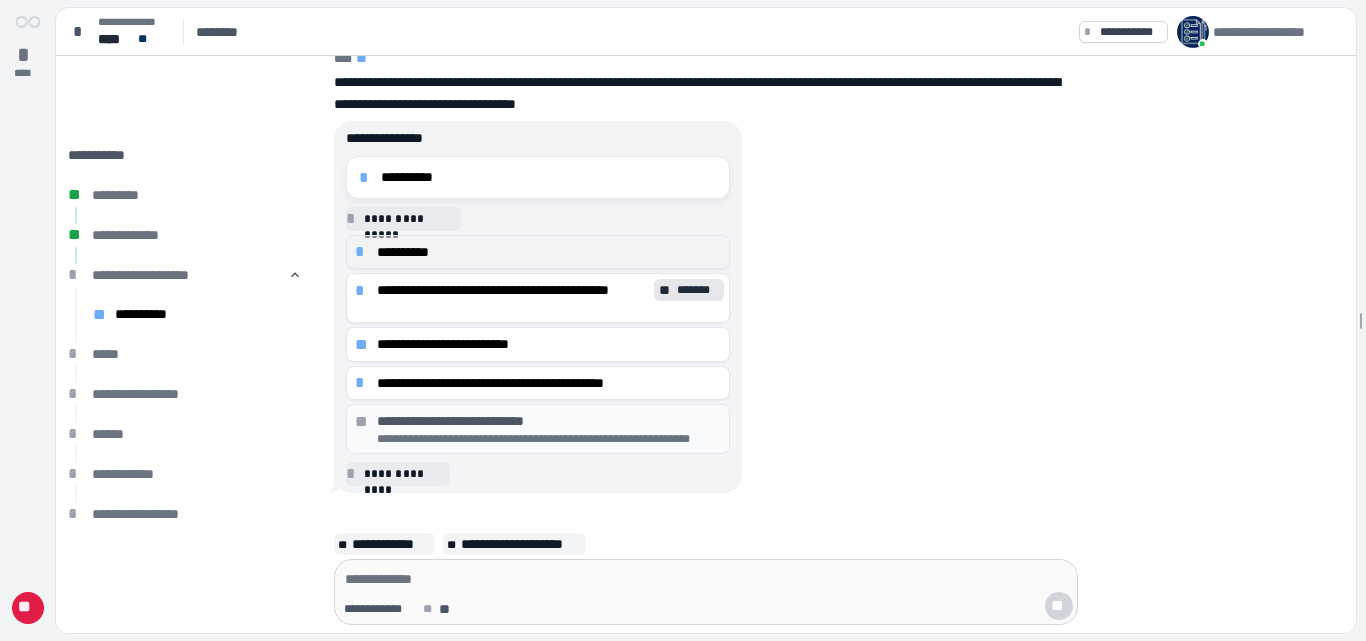 click on "**********" at bounding box center [549, 252] 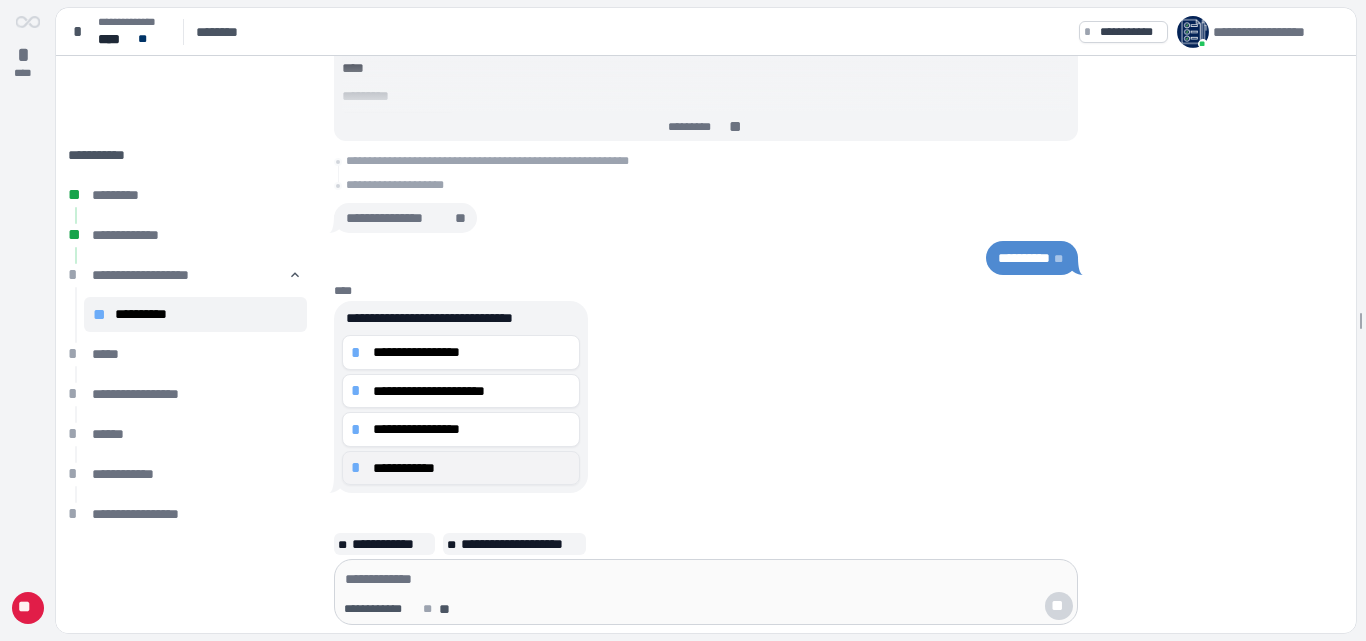click on "*" at bounding box center (359, 468) 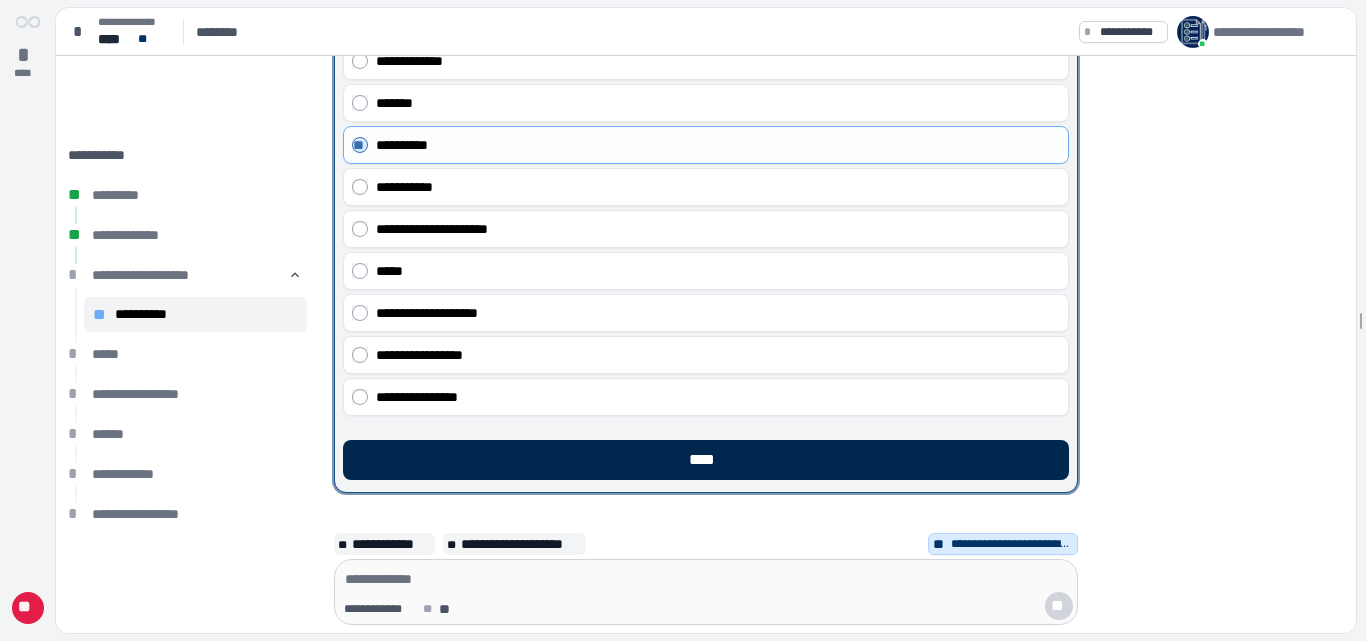 click on "****" at bounding box center (706, 460) 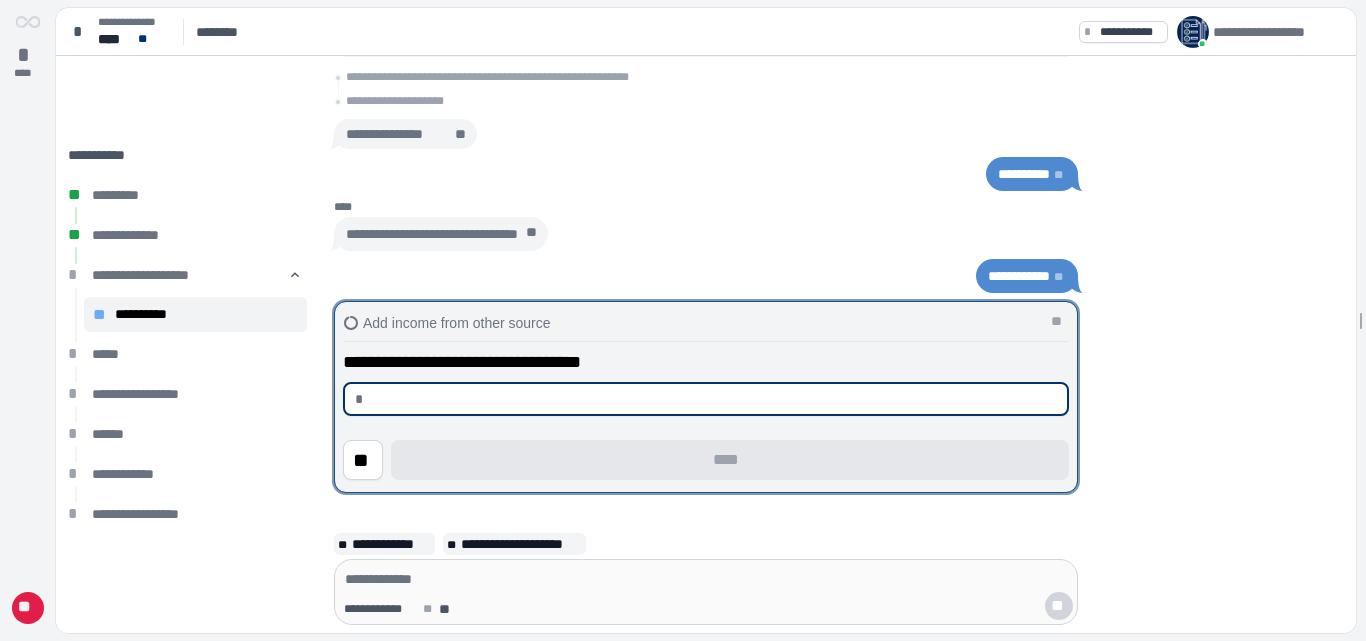 click at bounding box center [714, 399] 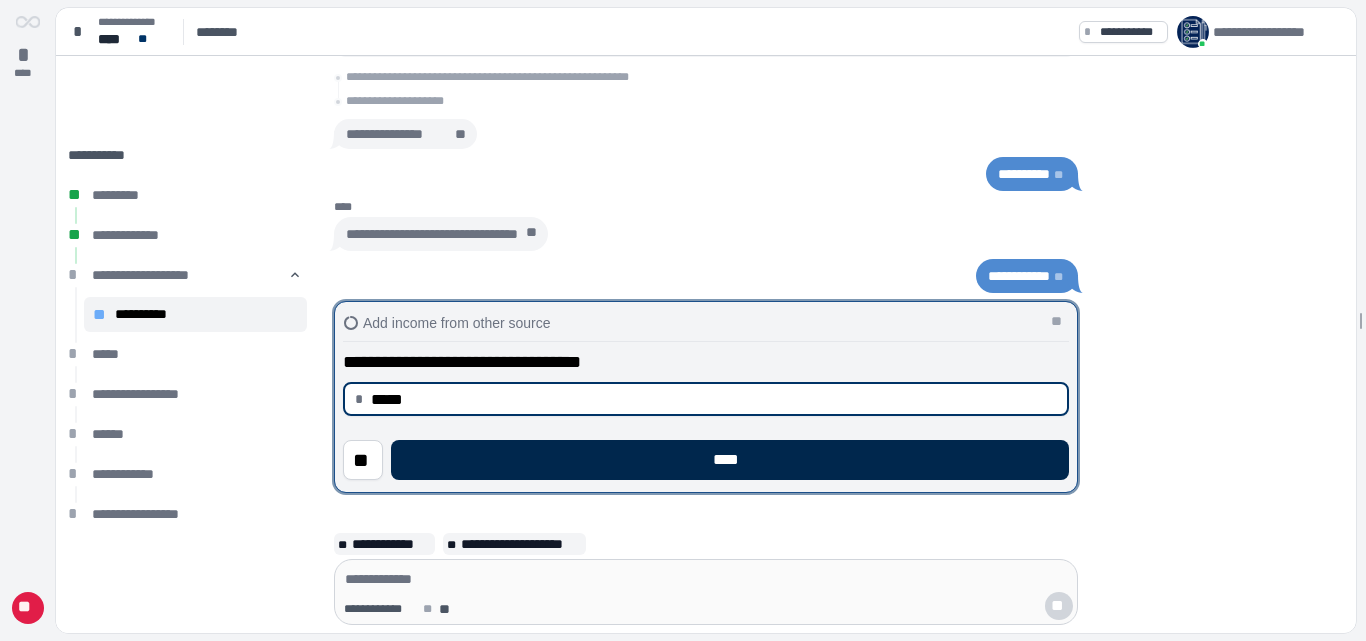 type on "********" 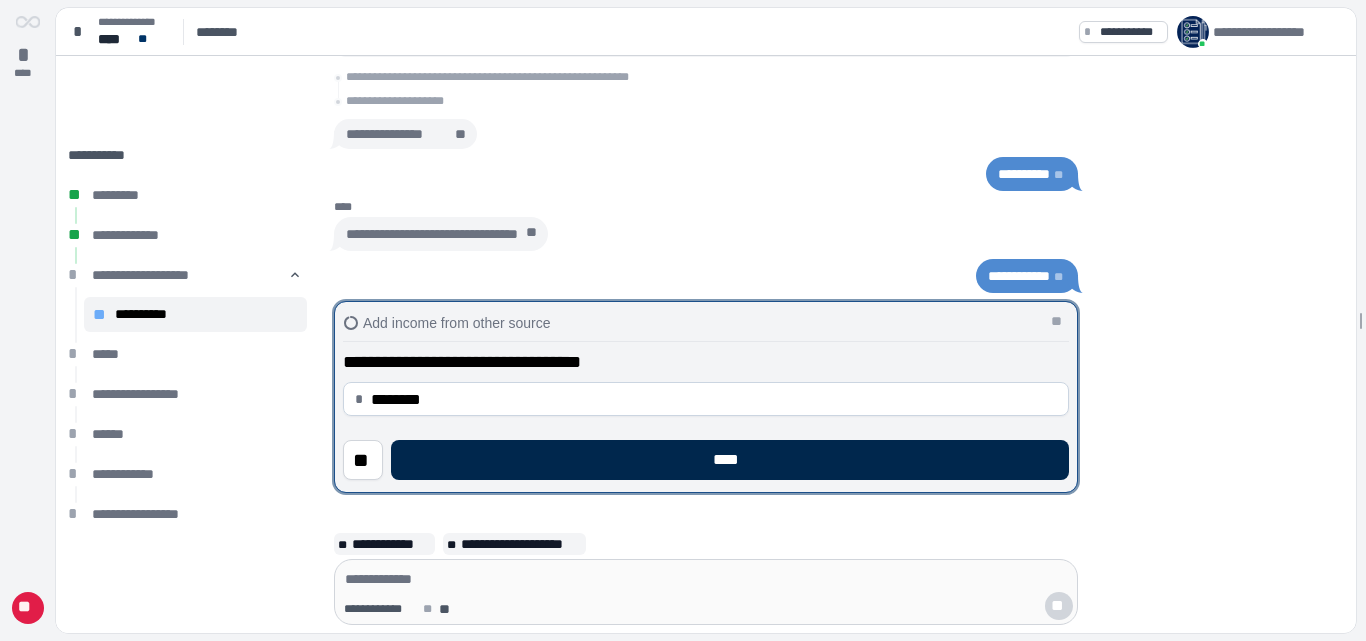 click on "****" at bounding box center (730, 460) 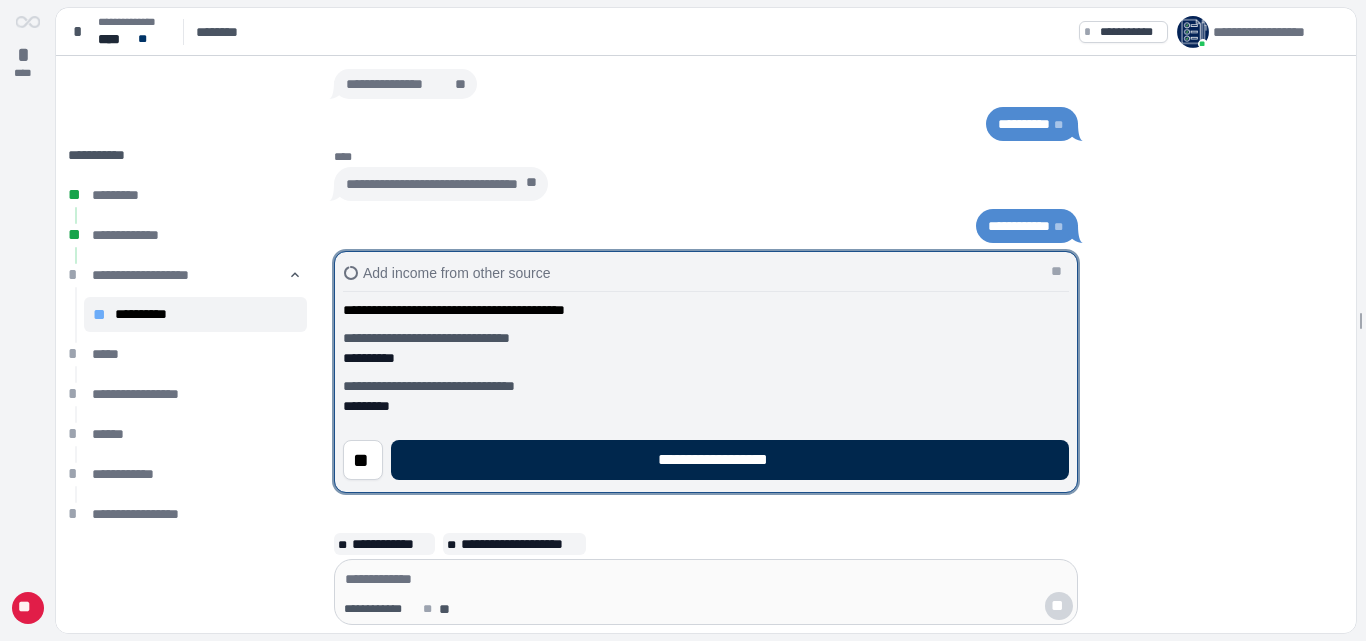 click on "**********" at bounding box center [730, 460] 